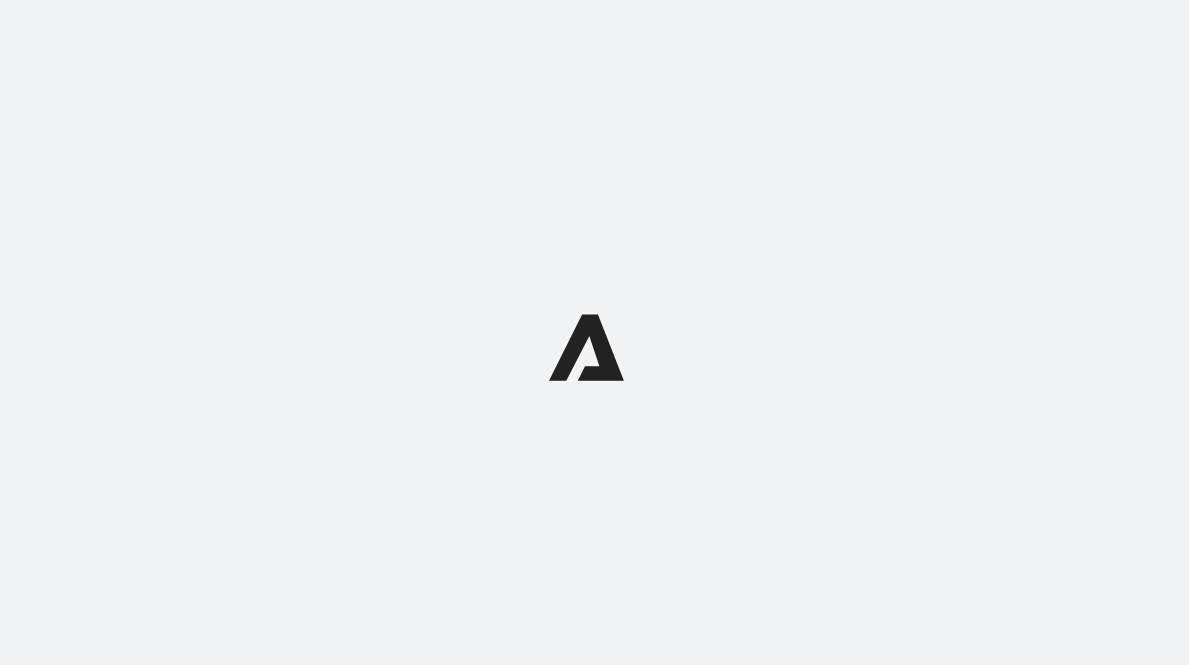 scroll, scrollTop: 0, scrollLeft: 0, axis: both 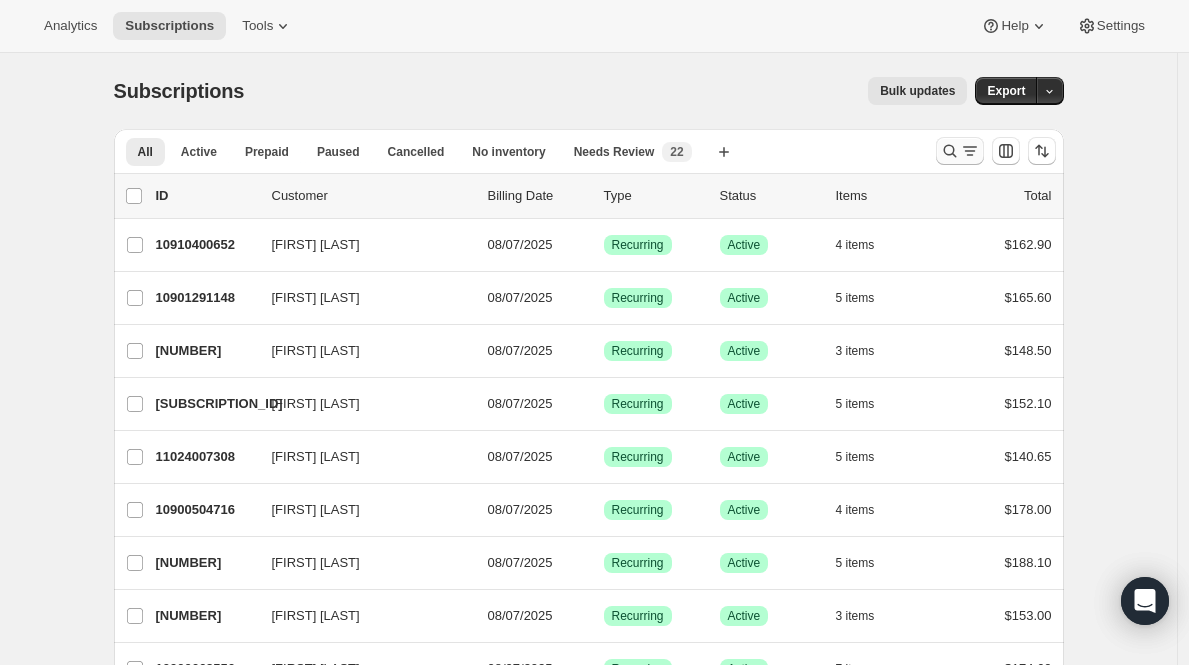 click 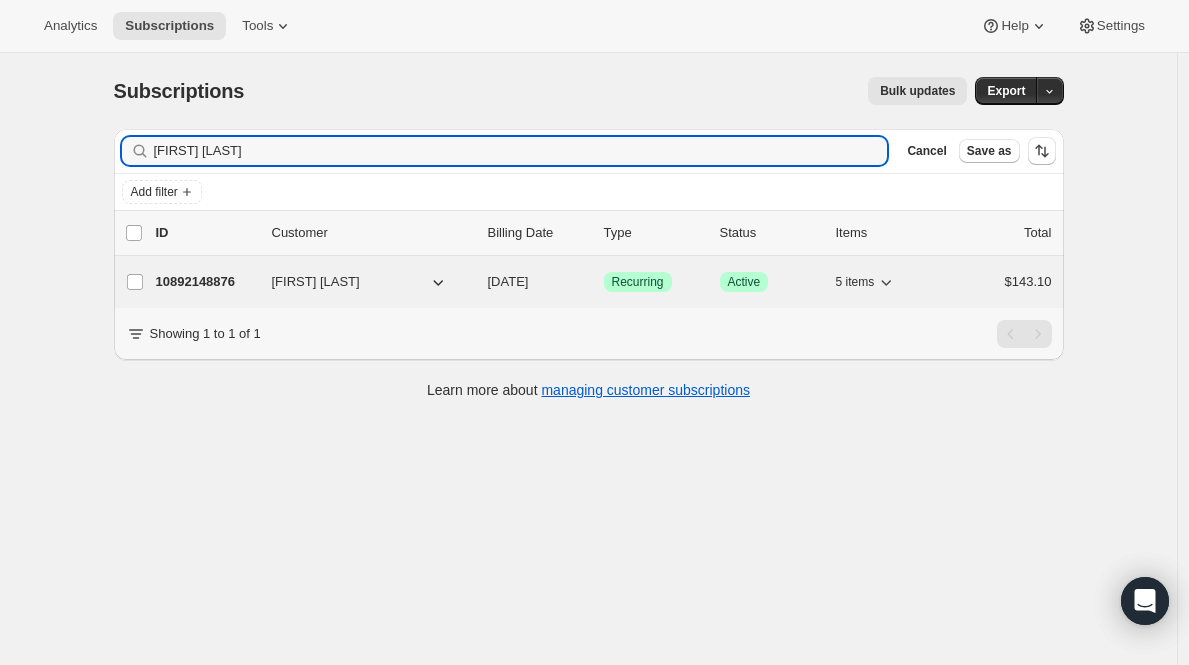 type on "[FIRST] [LAST]" 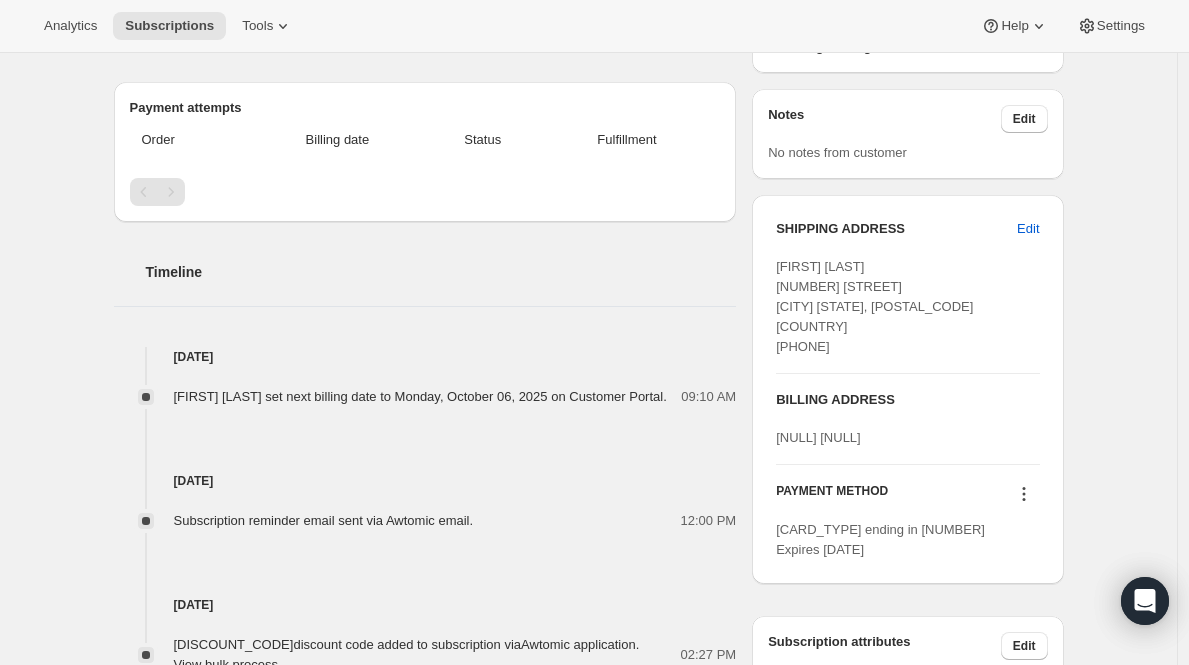 scroll, scrollTop: 734, scrollLeft: 0, axis: vertical 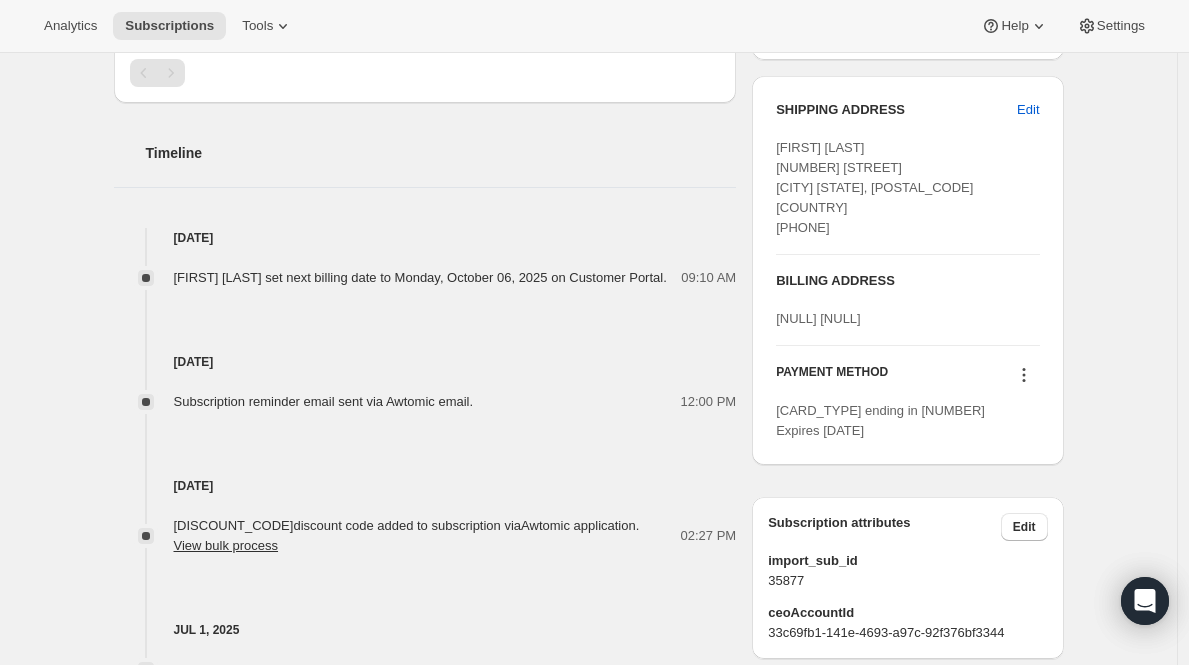 drag, startPoint x: 179, startPoint y: 299, endPoint x: 551, endPoint y: 283, distance: 372.34393 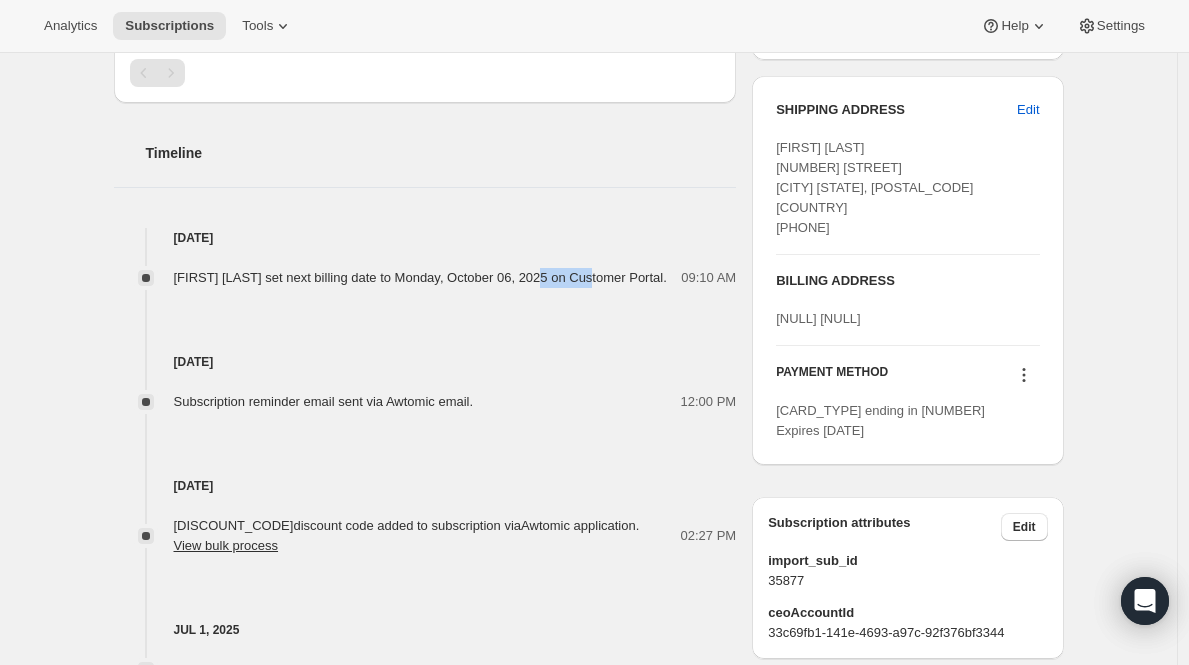 click on "[FIRST] [LAST] set next billing date to Monday, October 06, 2025 on Customer Portal." at bounding box center (420, 277) 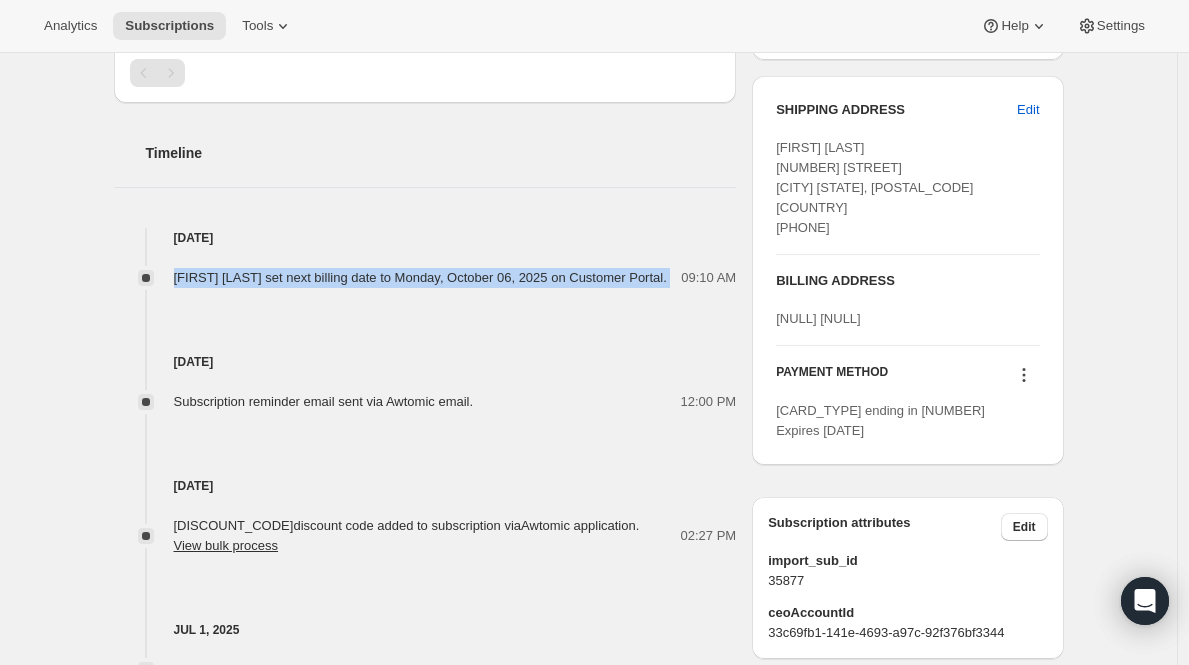 click on "[FIRST] [LAST] set next billing date to Monday, October 06, 2025 on Customer Portal." at bounding box center (420, 277) 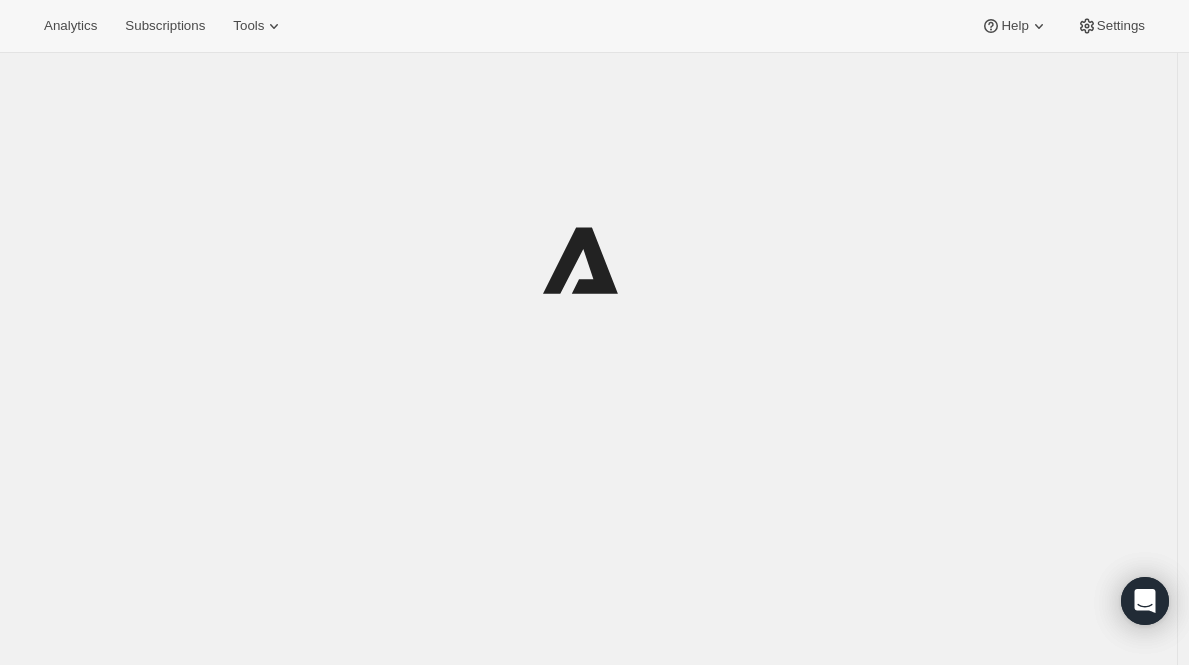 scroll, scrollTop: 0, scrollLeft: 0, axis: both 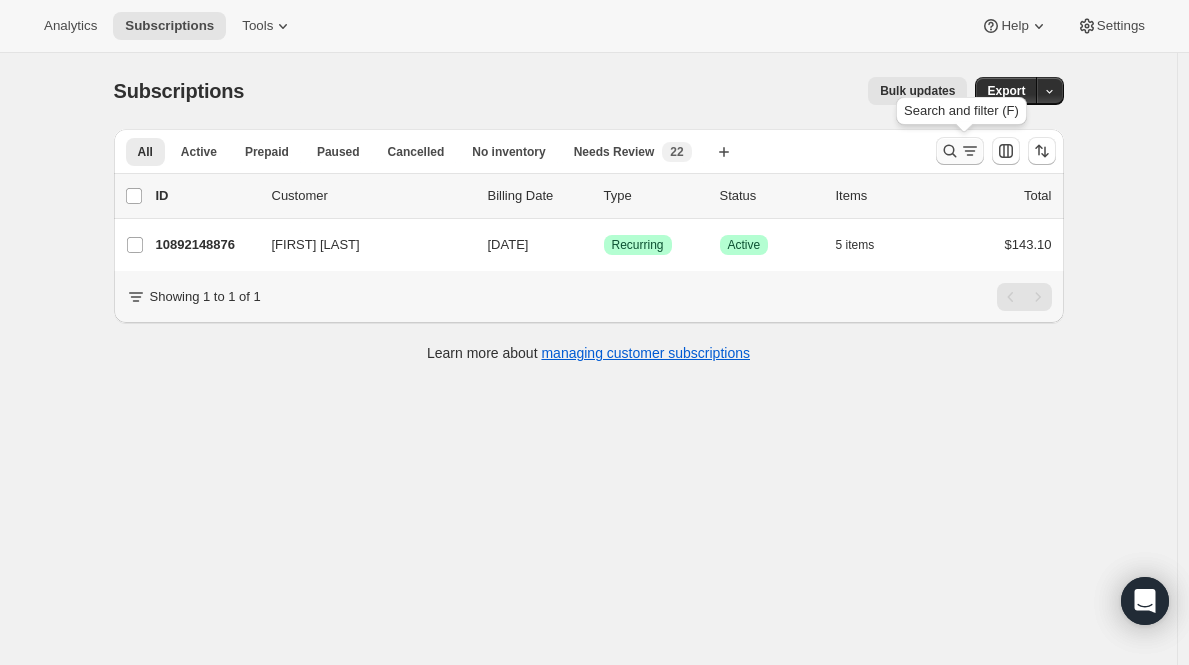 click 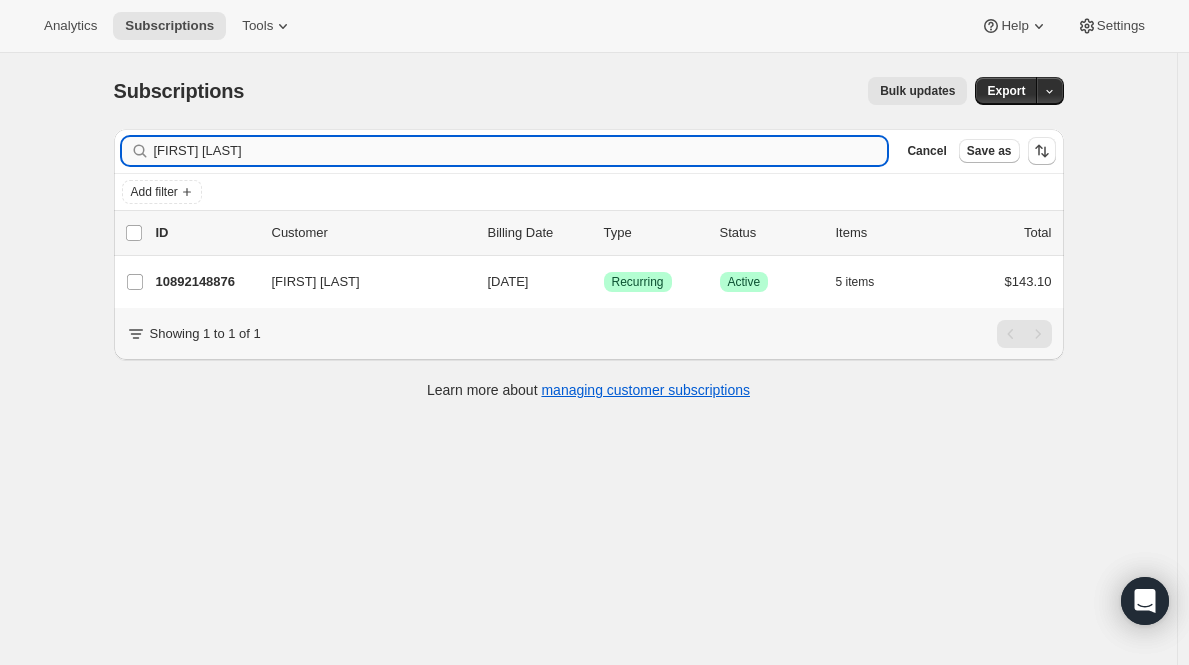 click on "[FIRST] [LAST]" at bounding box center (521, 151) 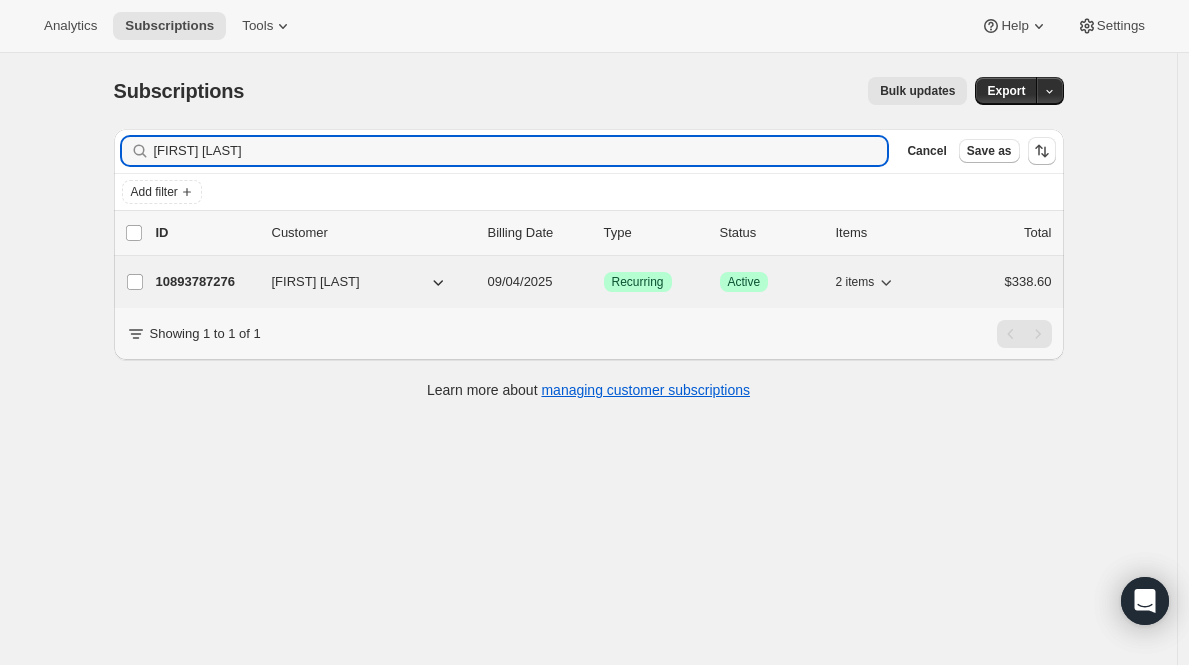 type on "[FIRST] [LAST]" 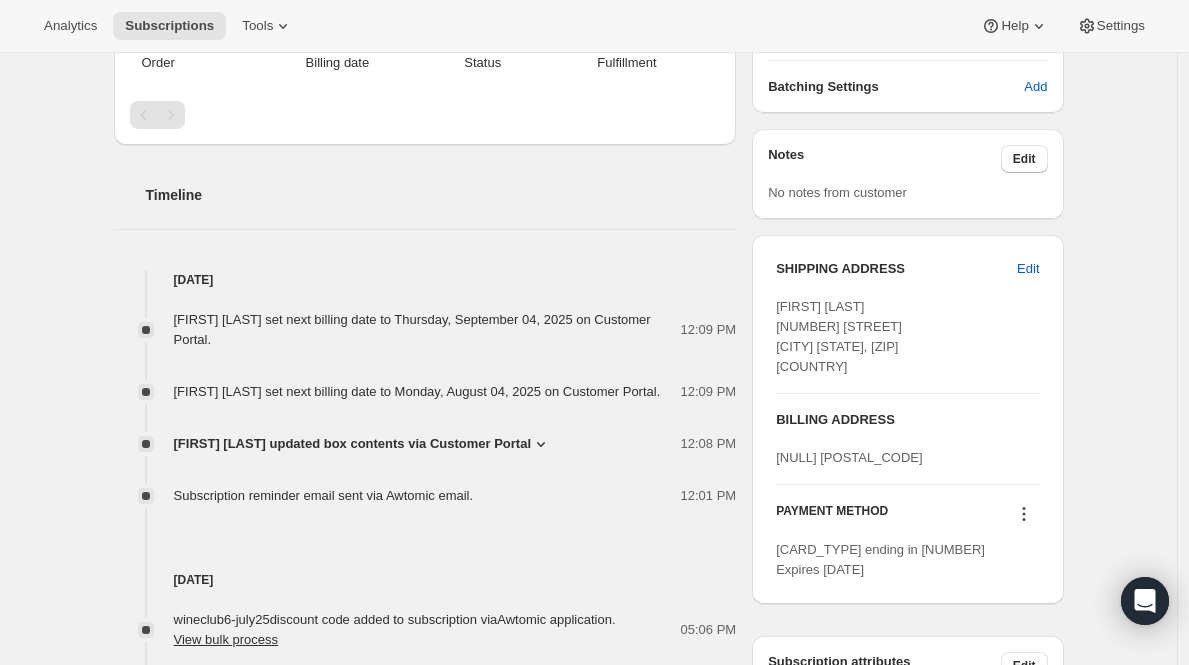 scroll, scrollTop: 726, scrollLeft: 0, axis: vertical 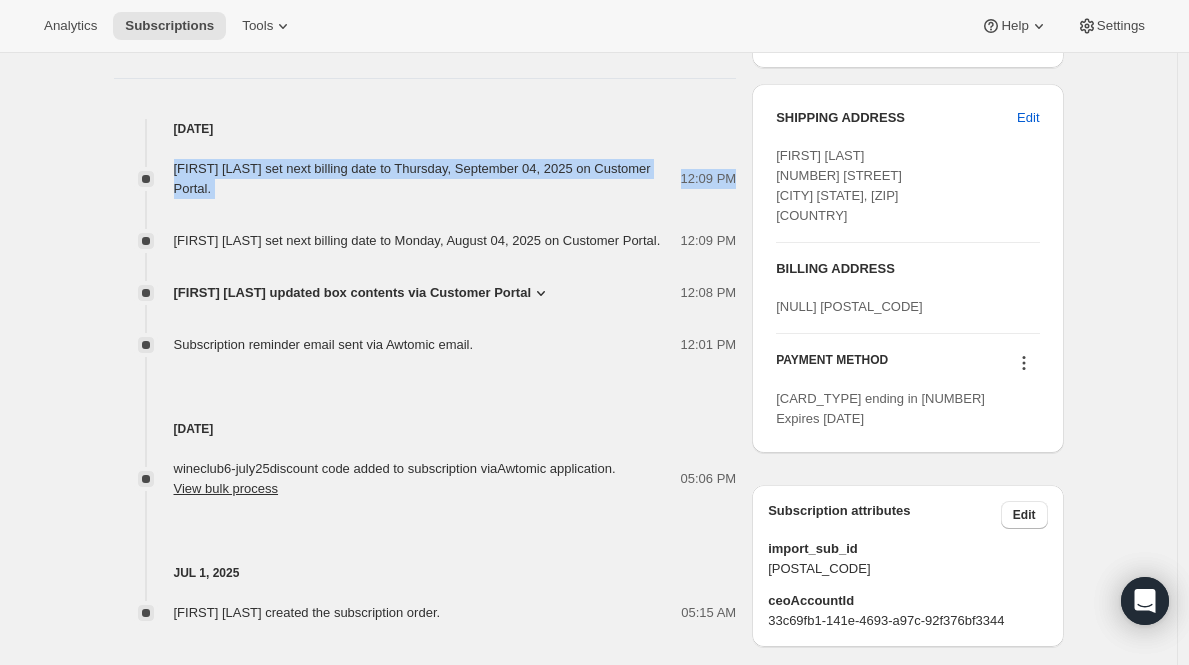 drag, startPoint x: 259, startPoint y: 202, endPoint x: 173, endPoint y: 175, distance: 90.13878 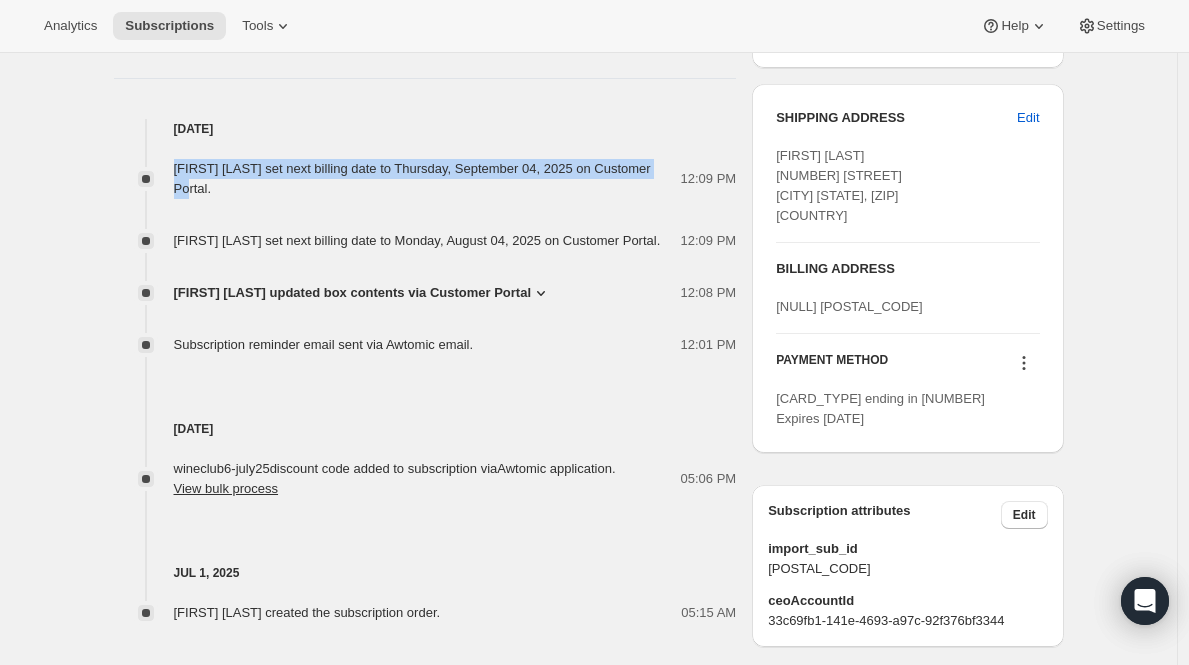 drag, startPoint x: 176, startPoint y: 166, endPoint x: 232, endPoint y: 189, distance: 60.53924 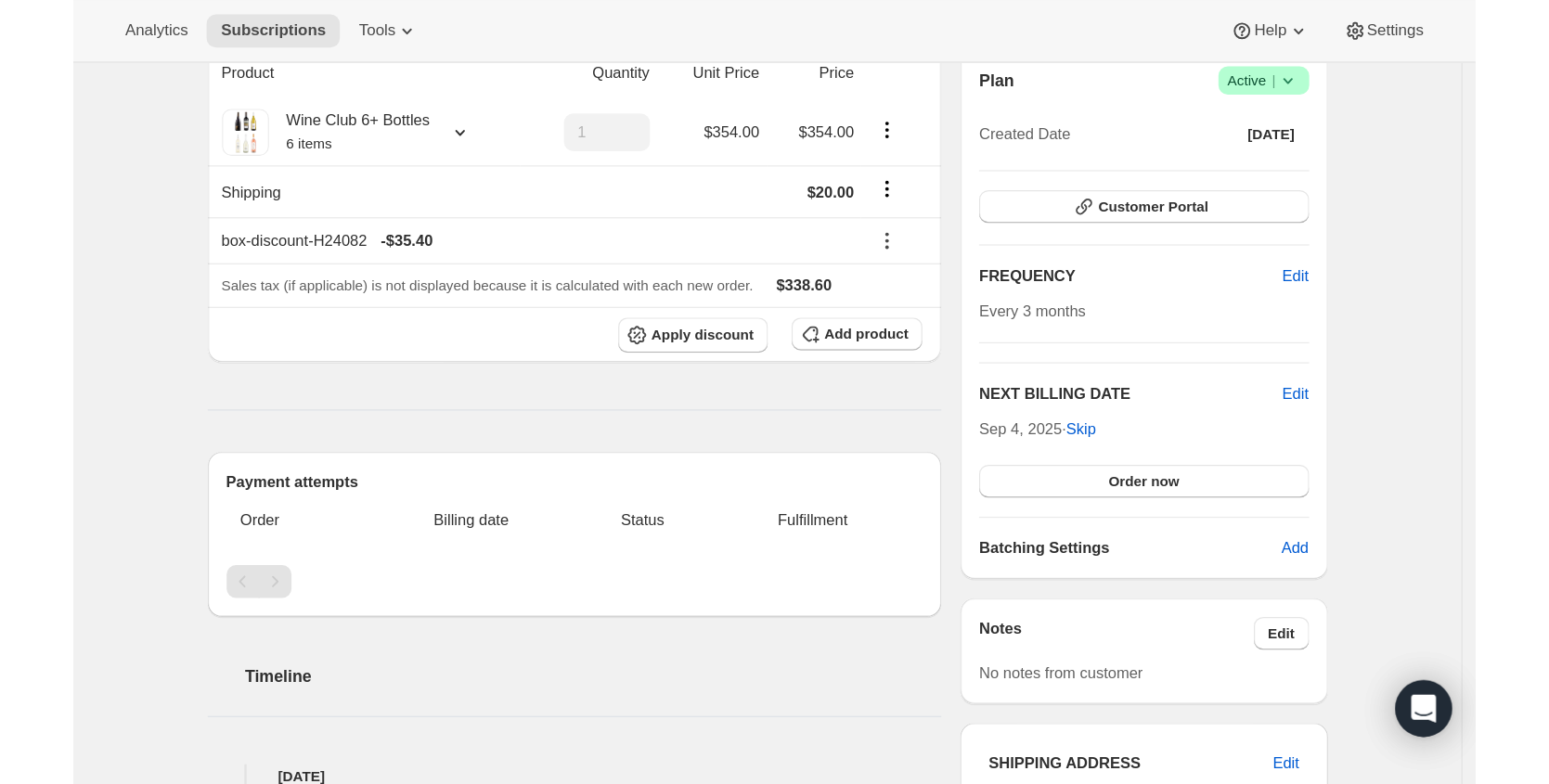 scroll, scrollTop: 0, scrollLeft: 0, axis: both 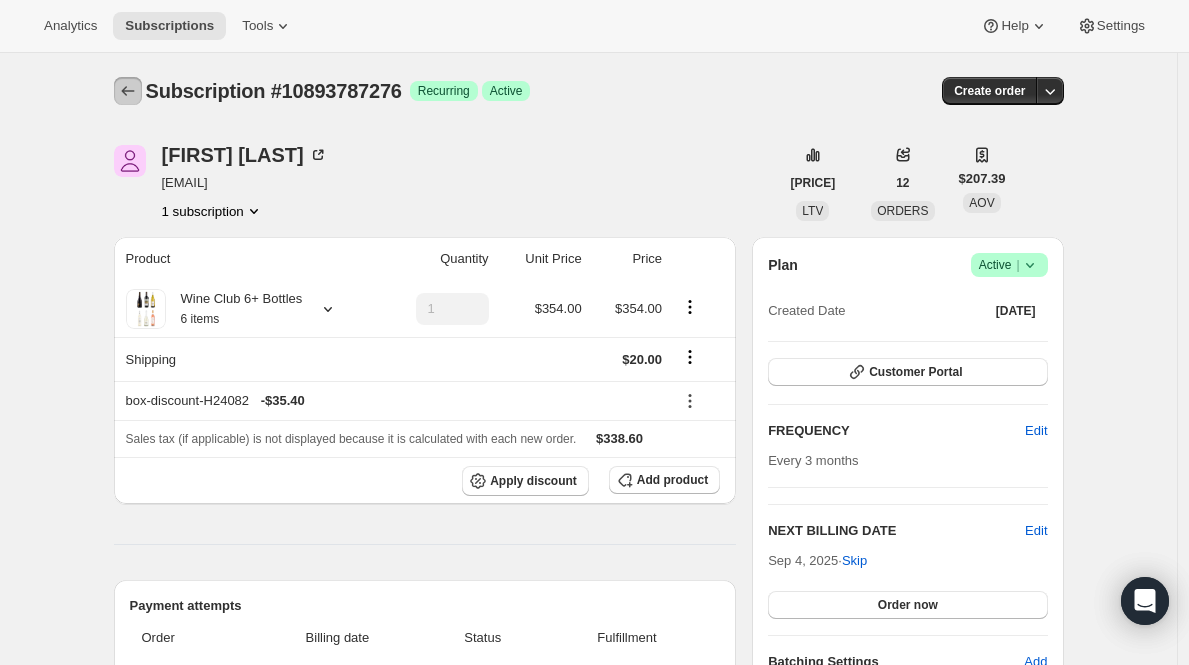 click 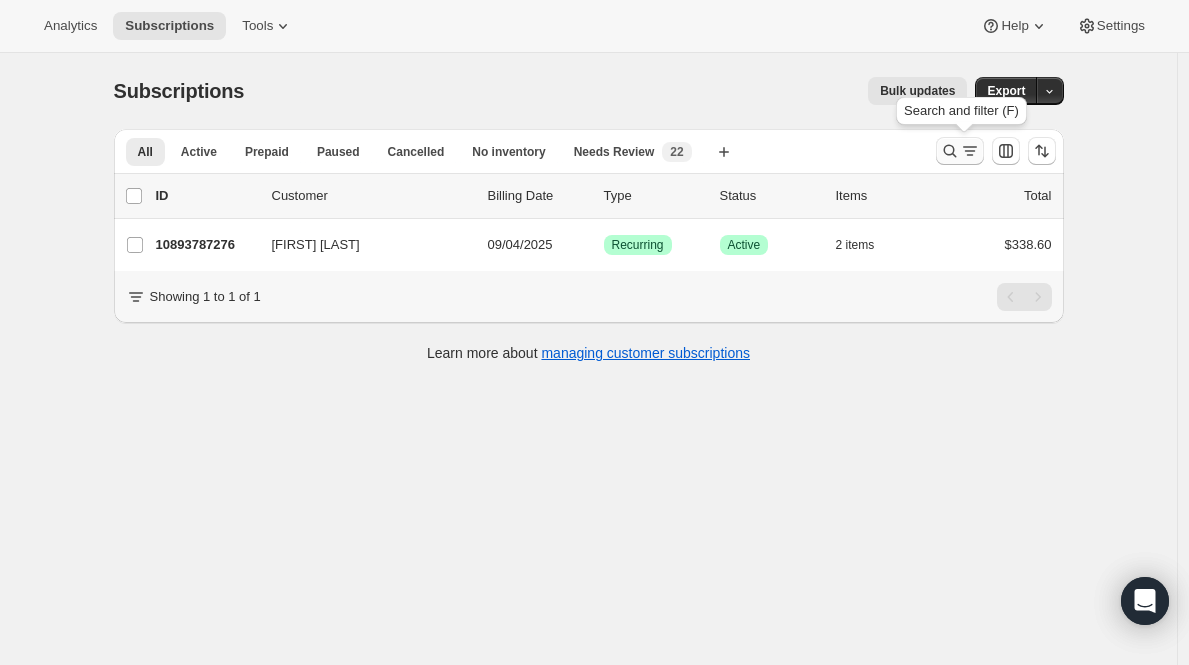 click 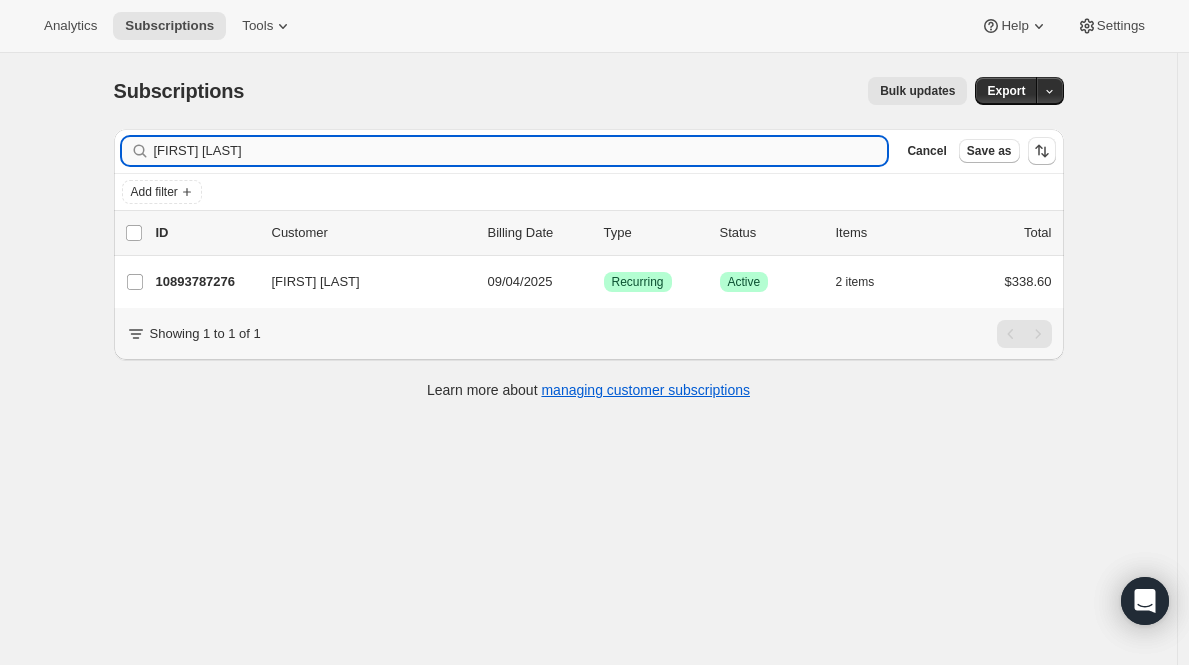 click on "[FIRST] [LAST]" at bounding box center [521, 151] 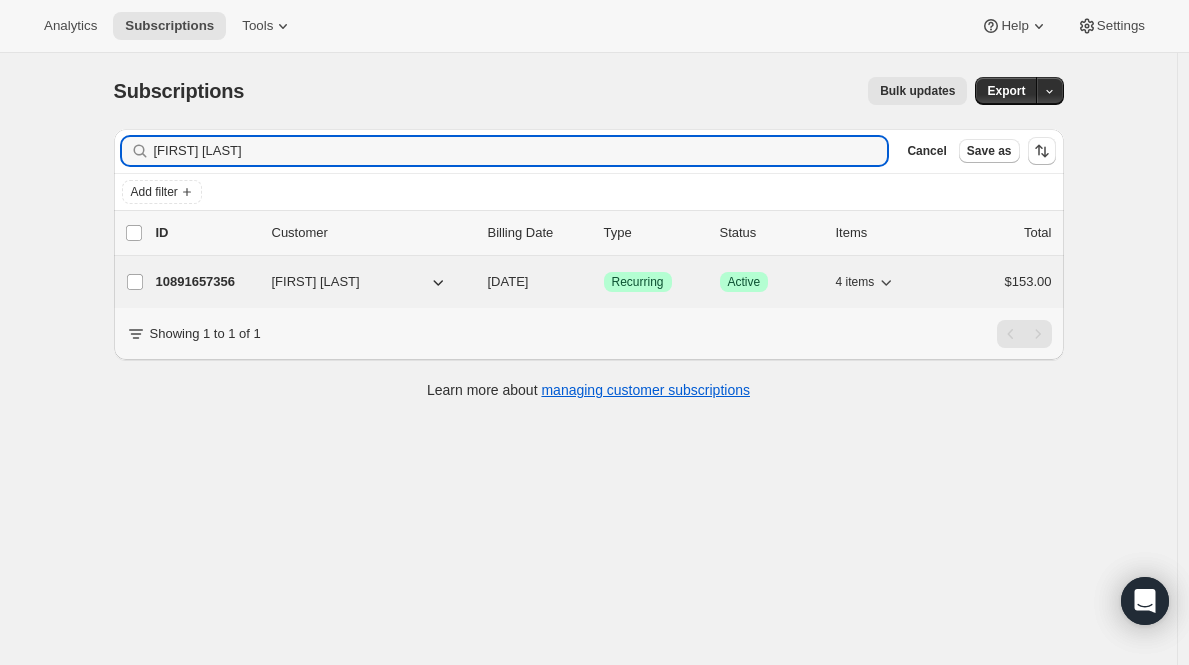 type on "[FIRST] [LAST]" 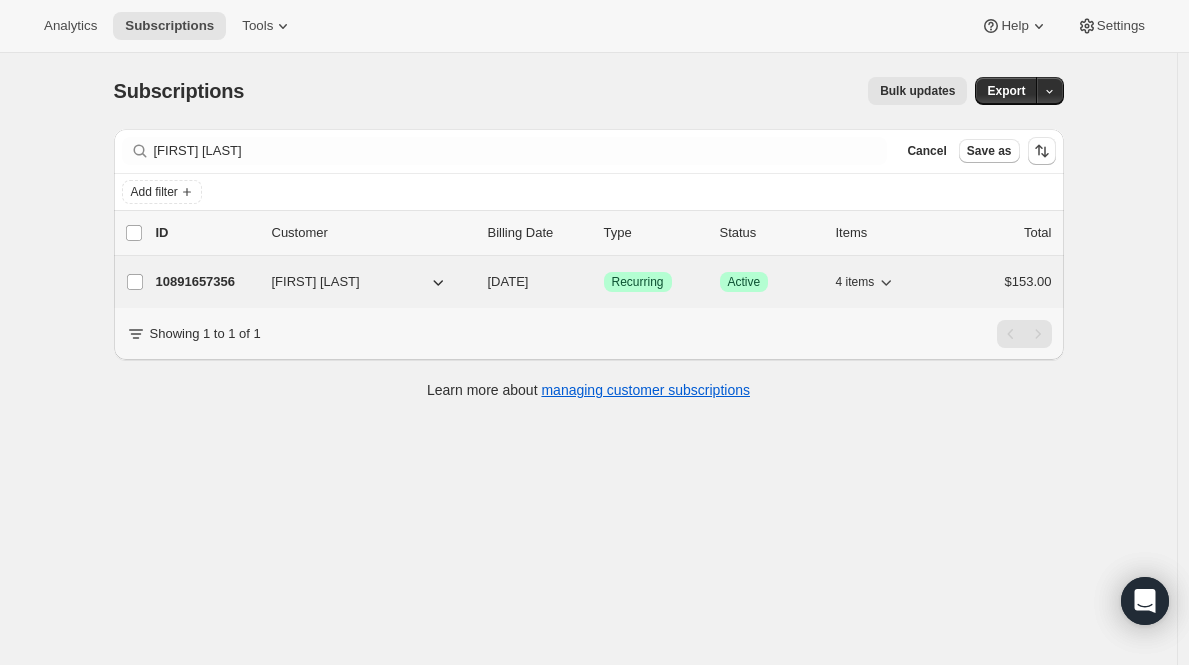 click on "10891657356" at bounding box center [206, 282] 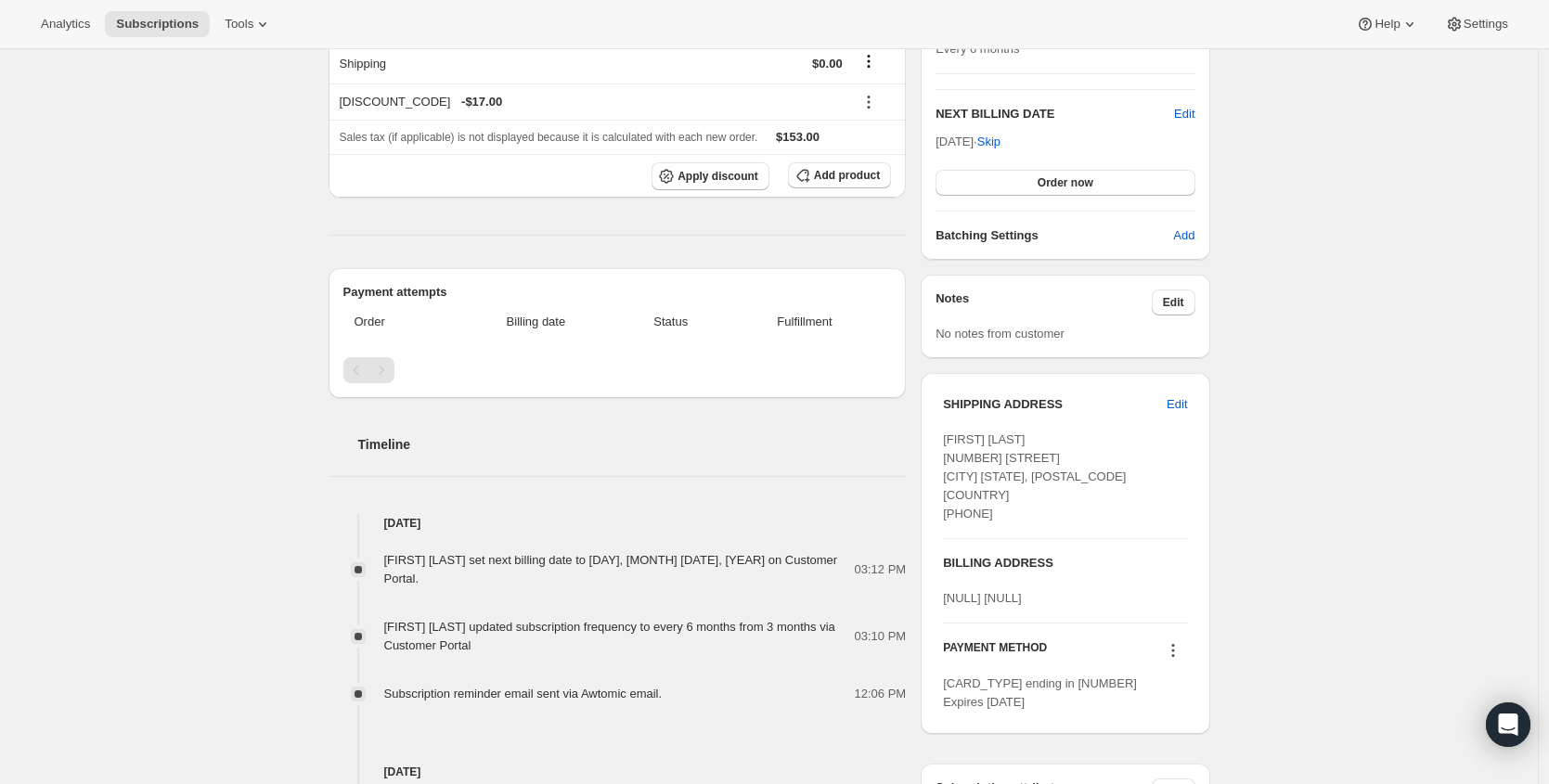 scroll, scrollTop: 623, scrollLeft: 0, axis: vertical 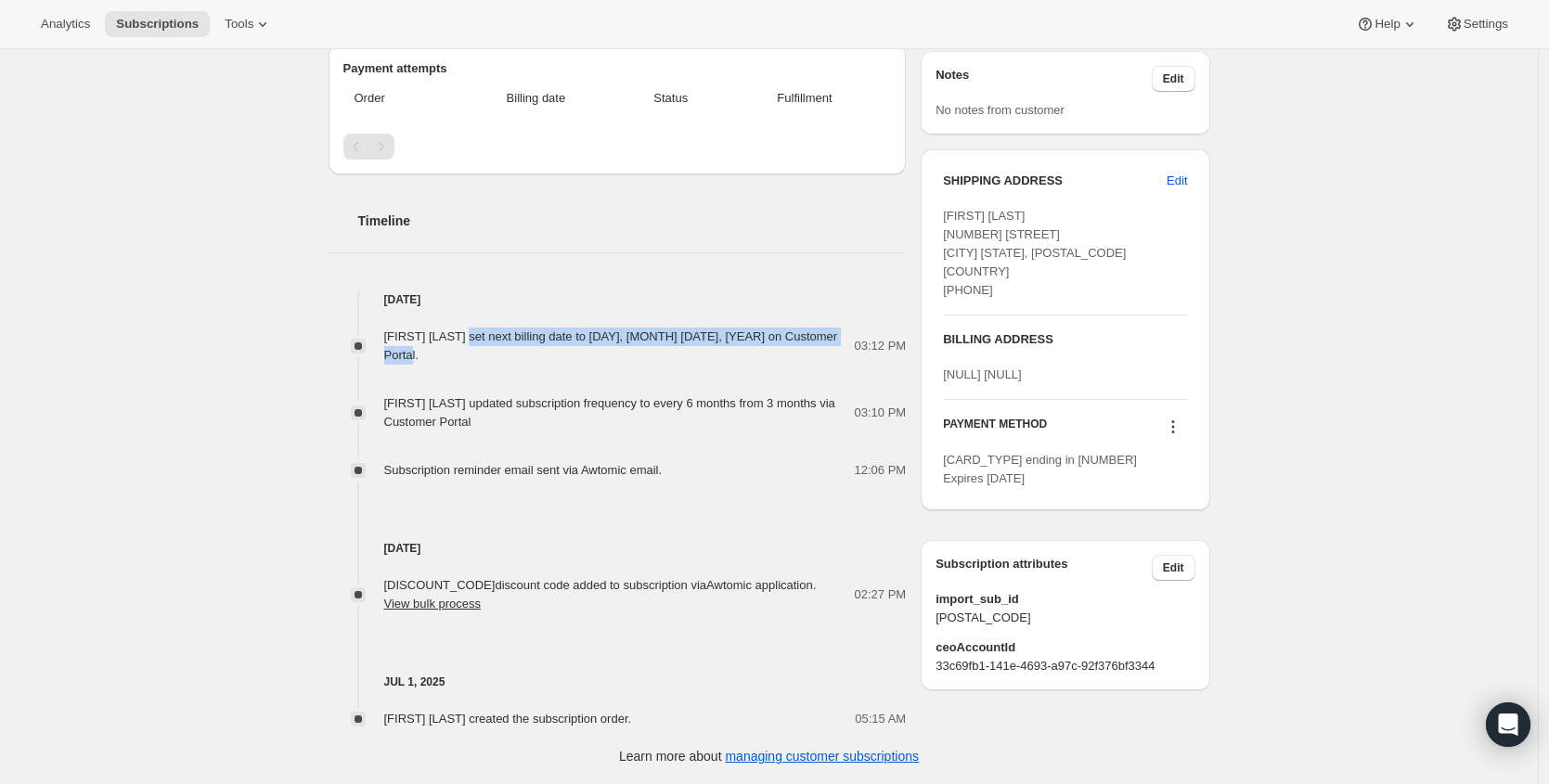 drag, startPoint x: 523, startPoint y: 356, endPoint x: 487, endPoint y: 340, distance: 39.395431 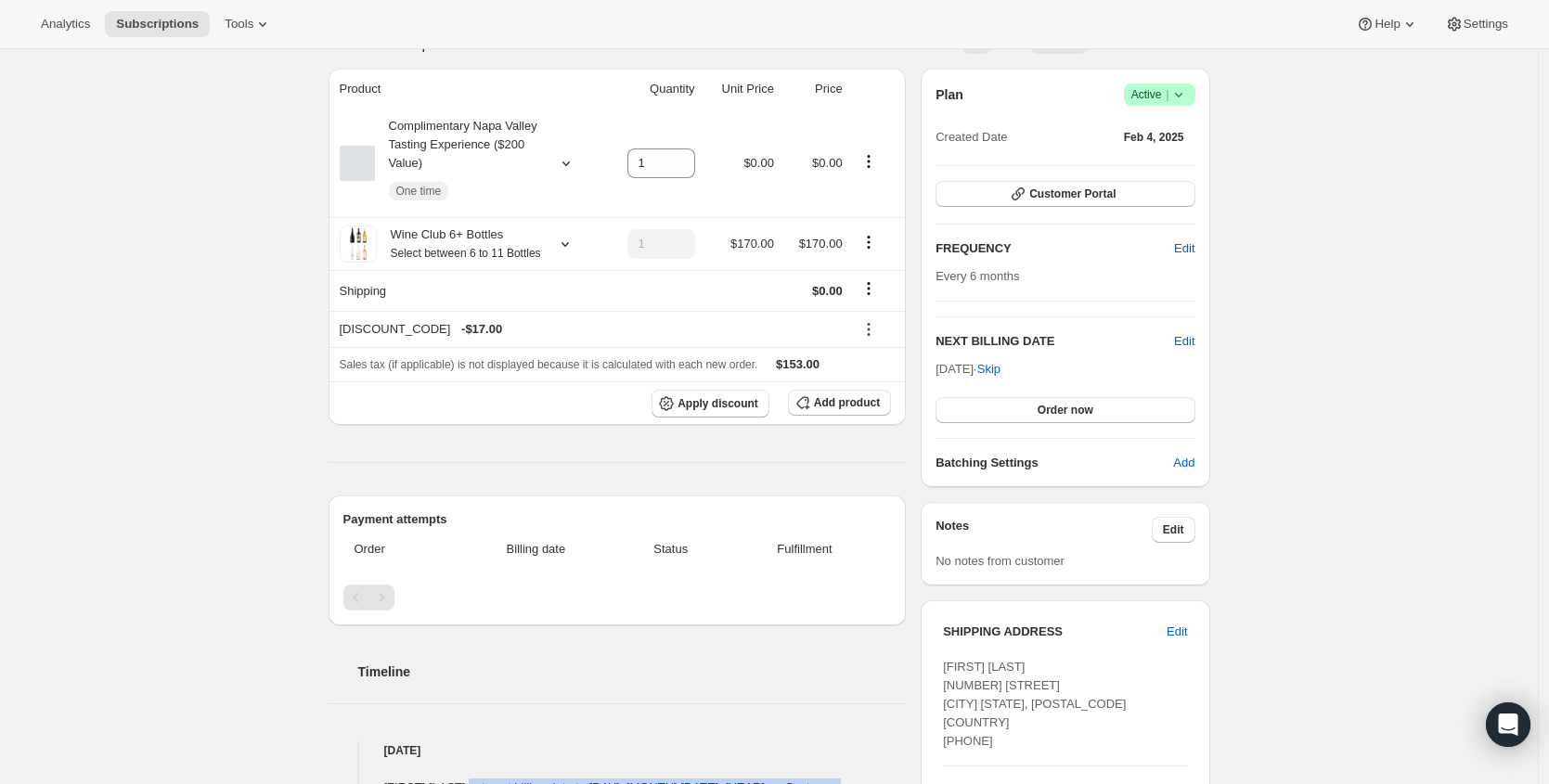 scroll, scrollTop: 0, scrollLeft: 0, axis: both 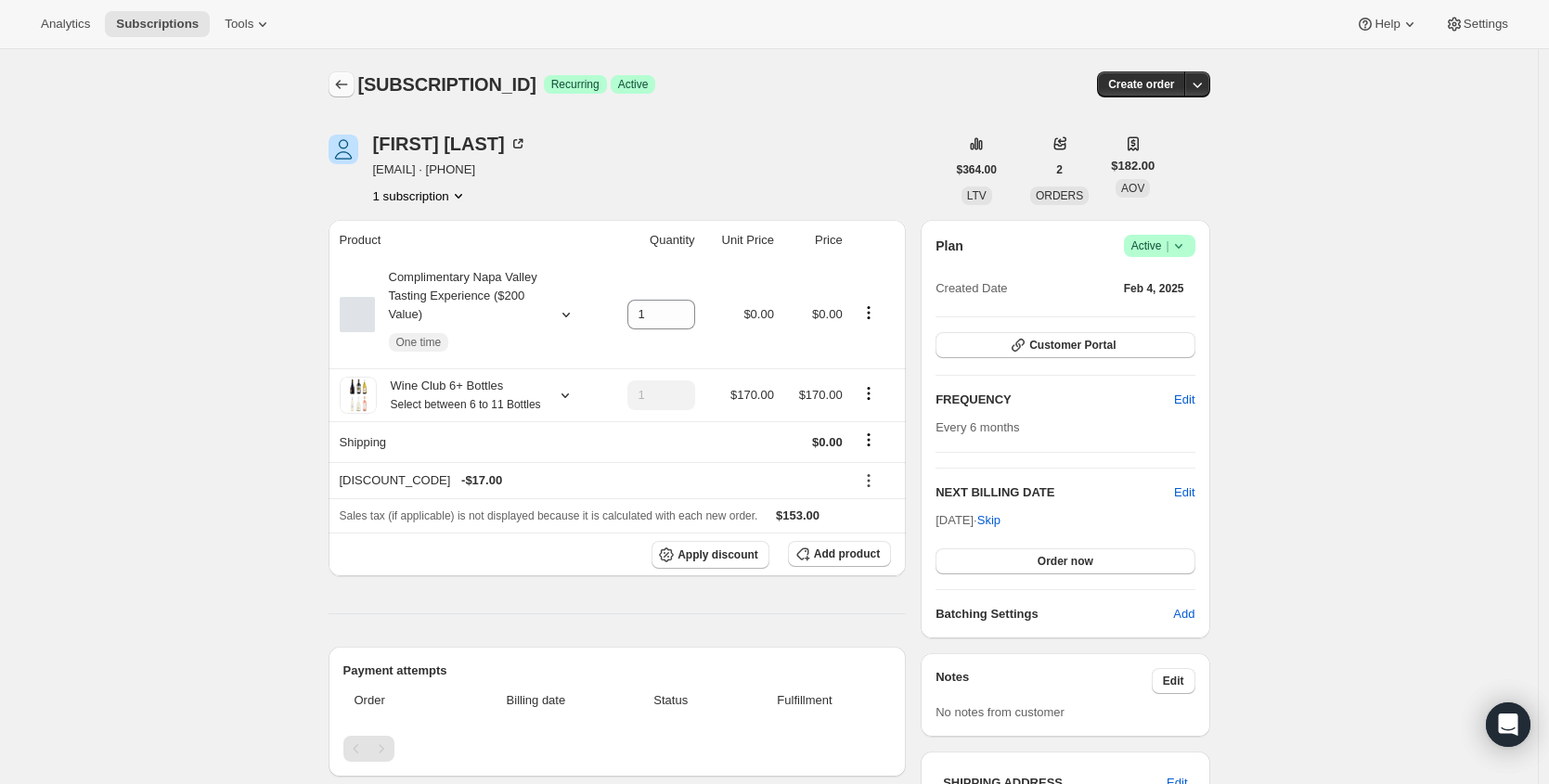 click 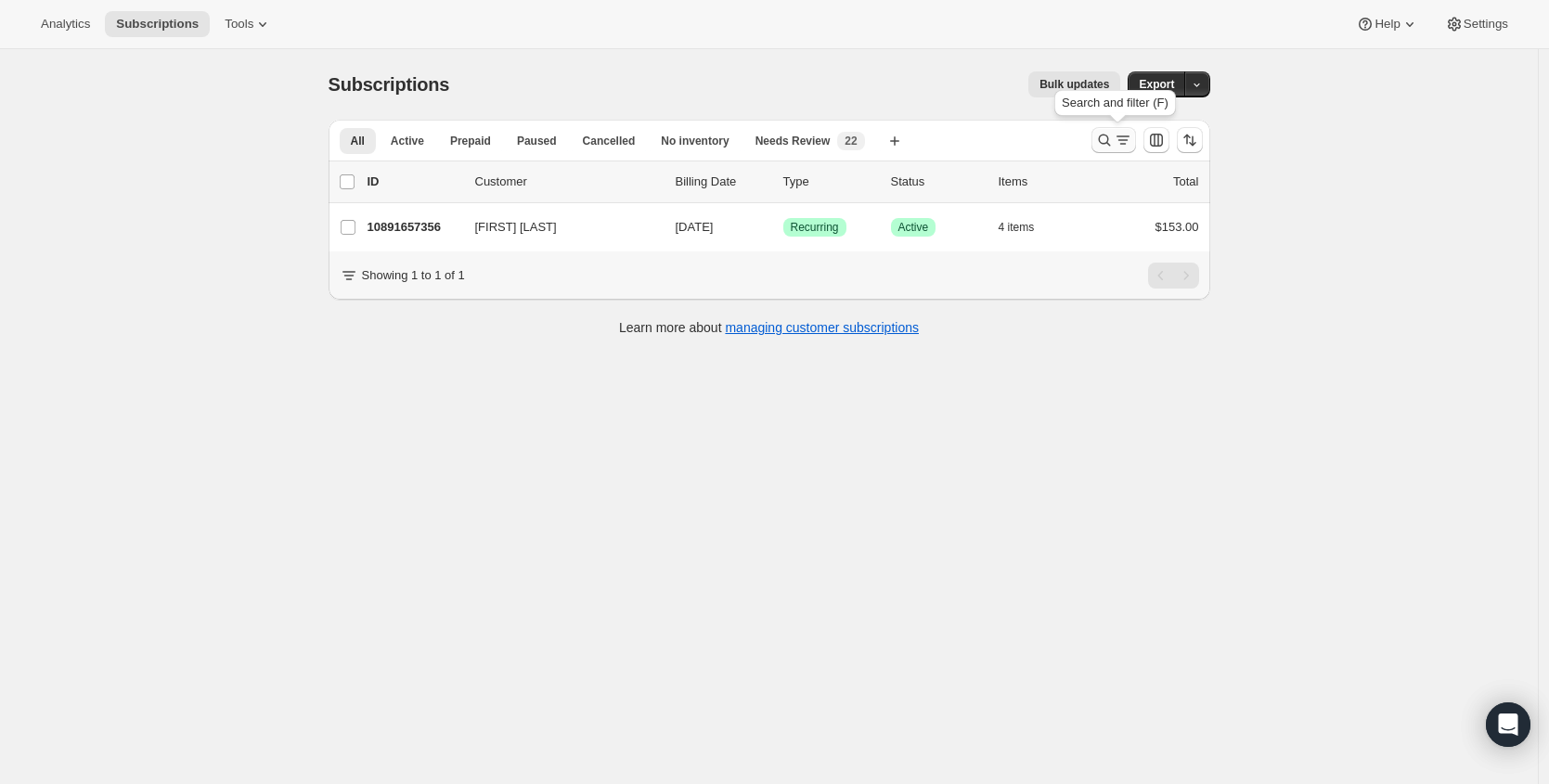 click 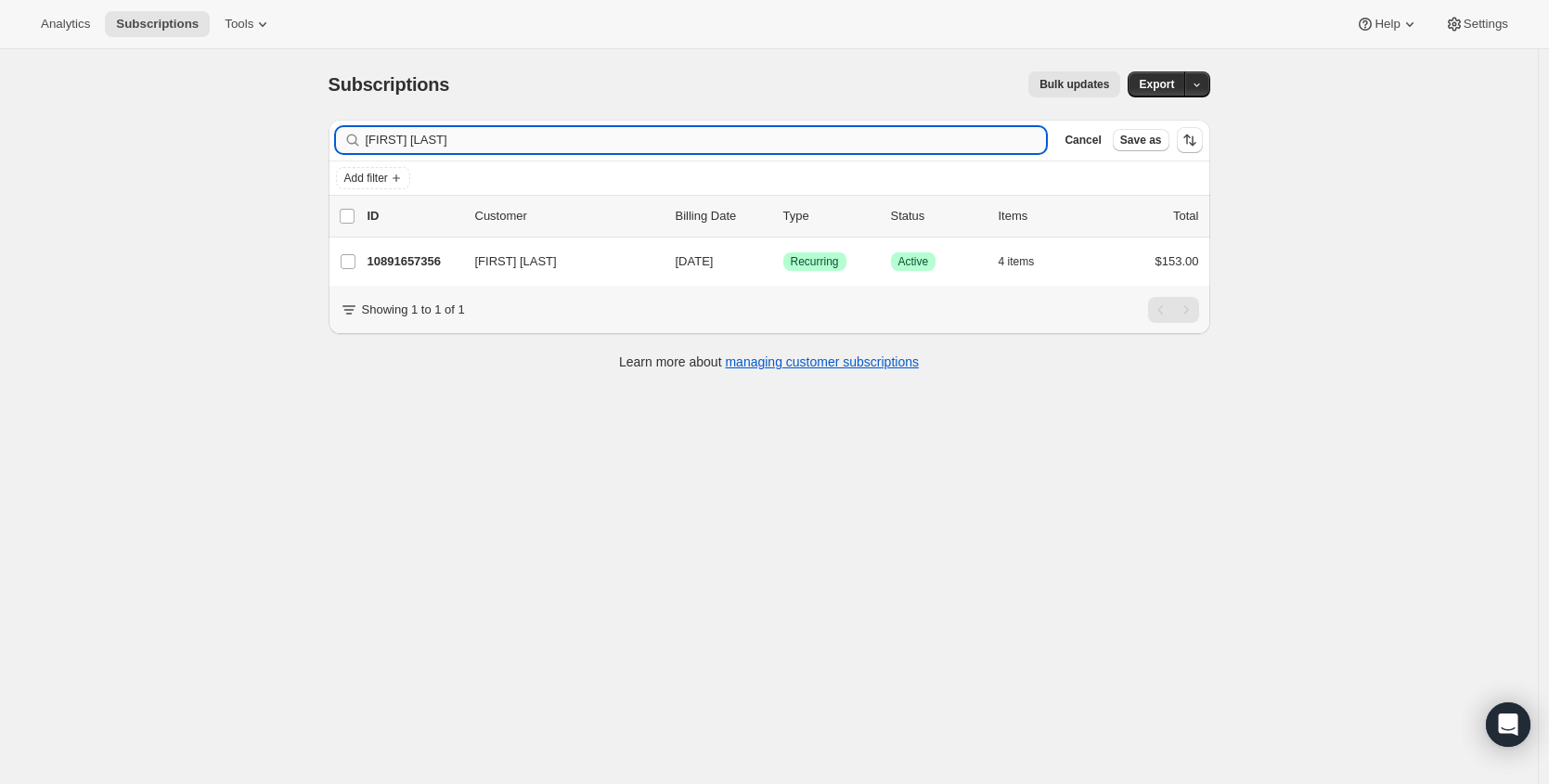 click on "[FIRST] [LAST]" at bounding box center [706, 140] 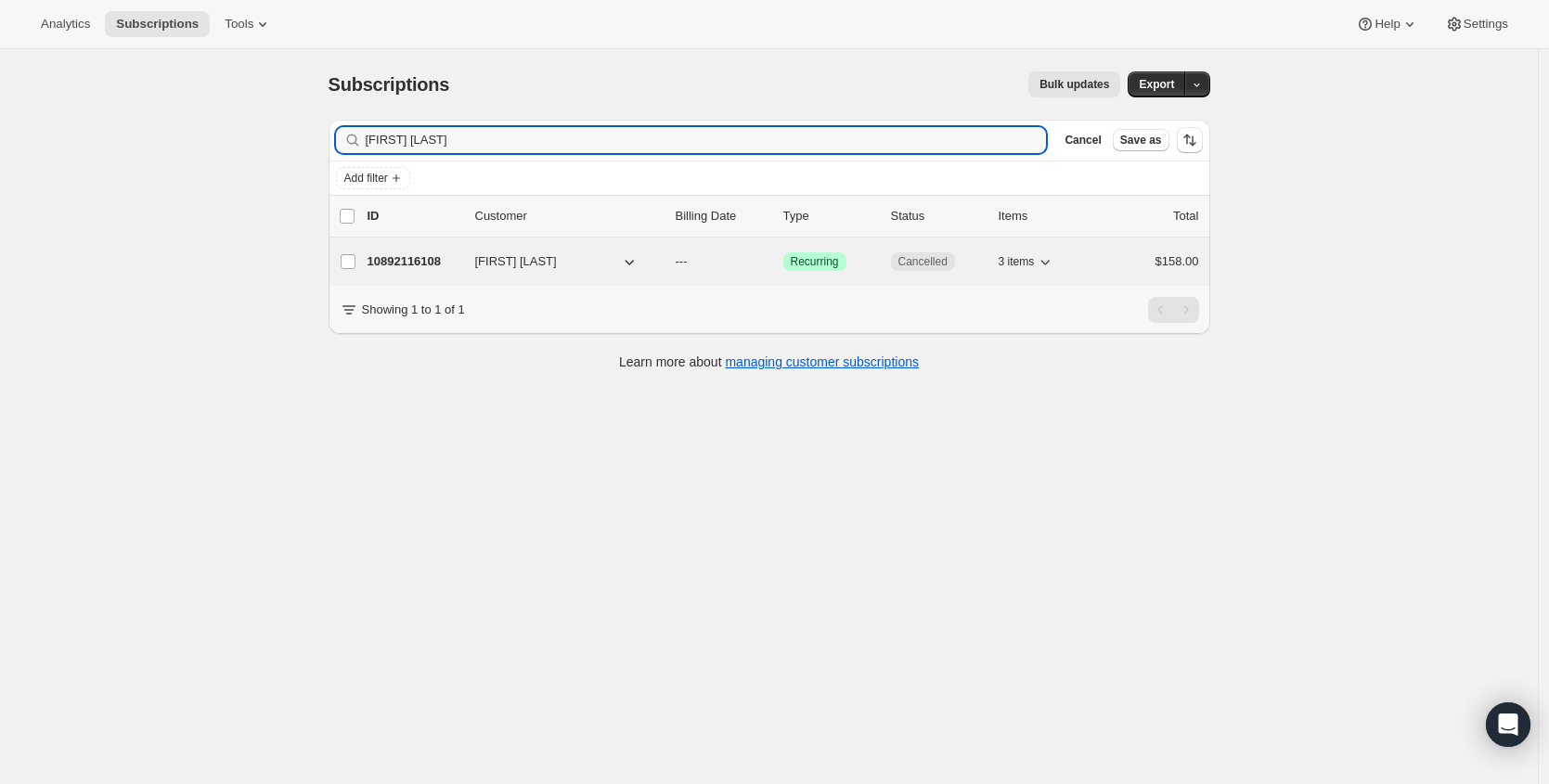 type on "[FIRST] [LAST]" 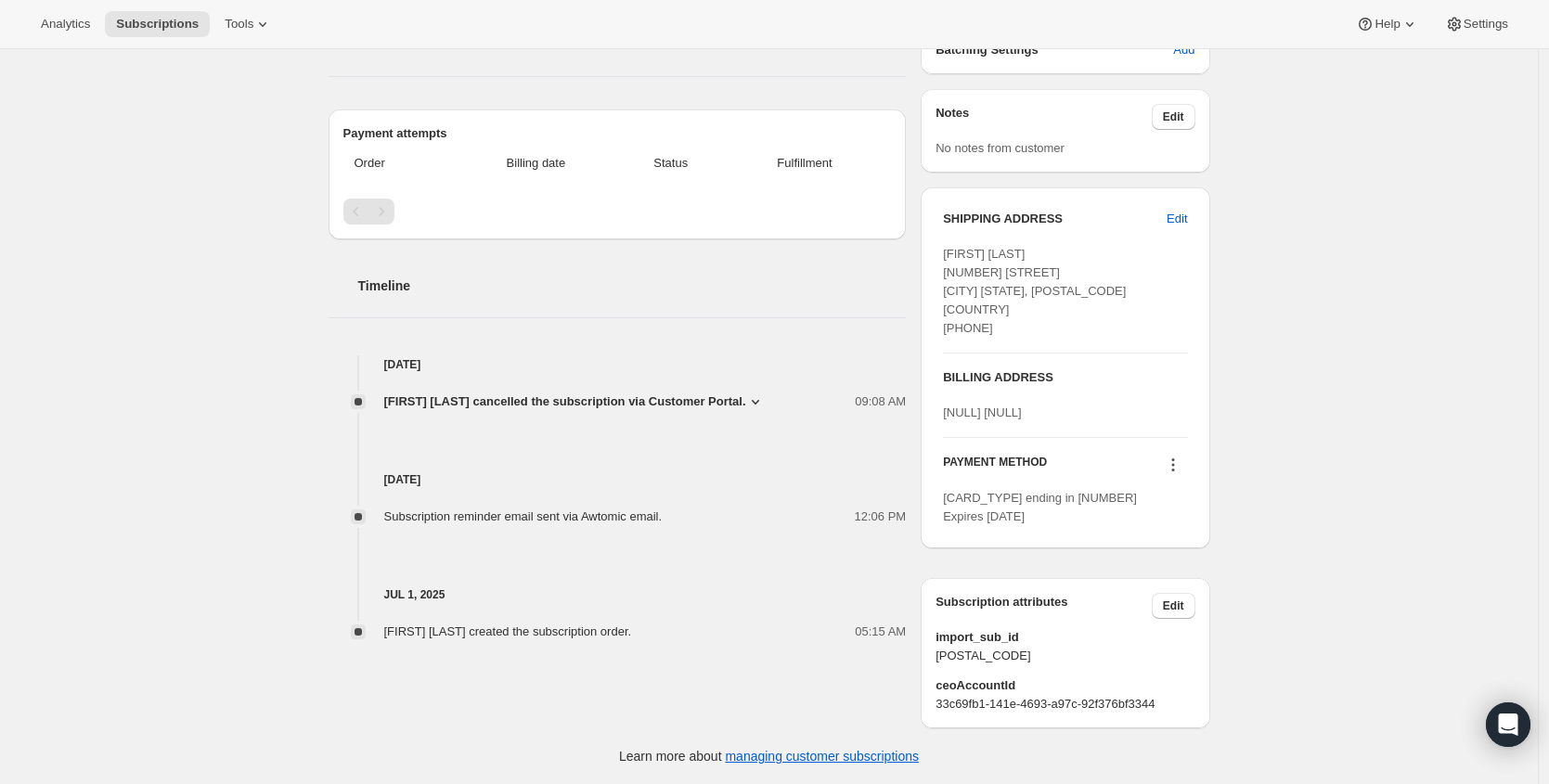 scroll, scrollTop: 500, scrollLeft: 0, axis: vertical 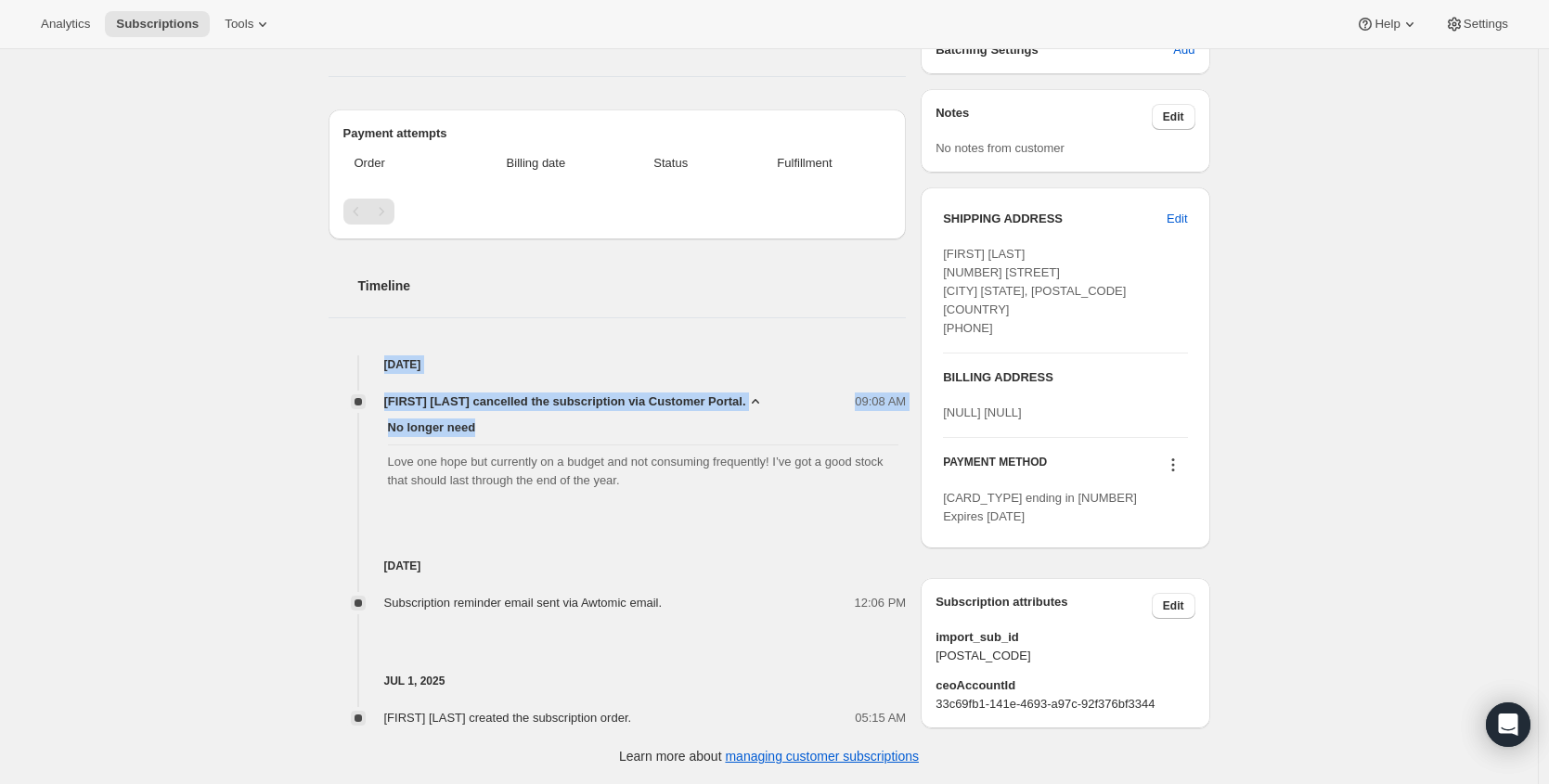 drag, startPoint x: 391, startPoint y: 361, endPoint x: 578, endPoint y: 430, distance: 199.32386 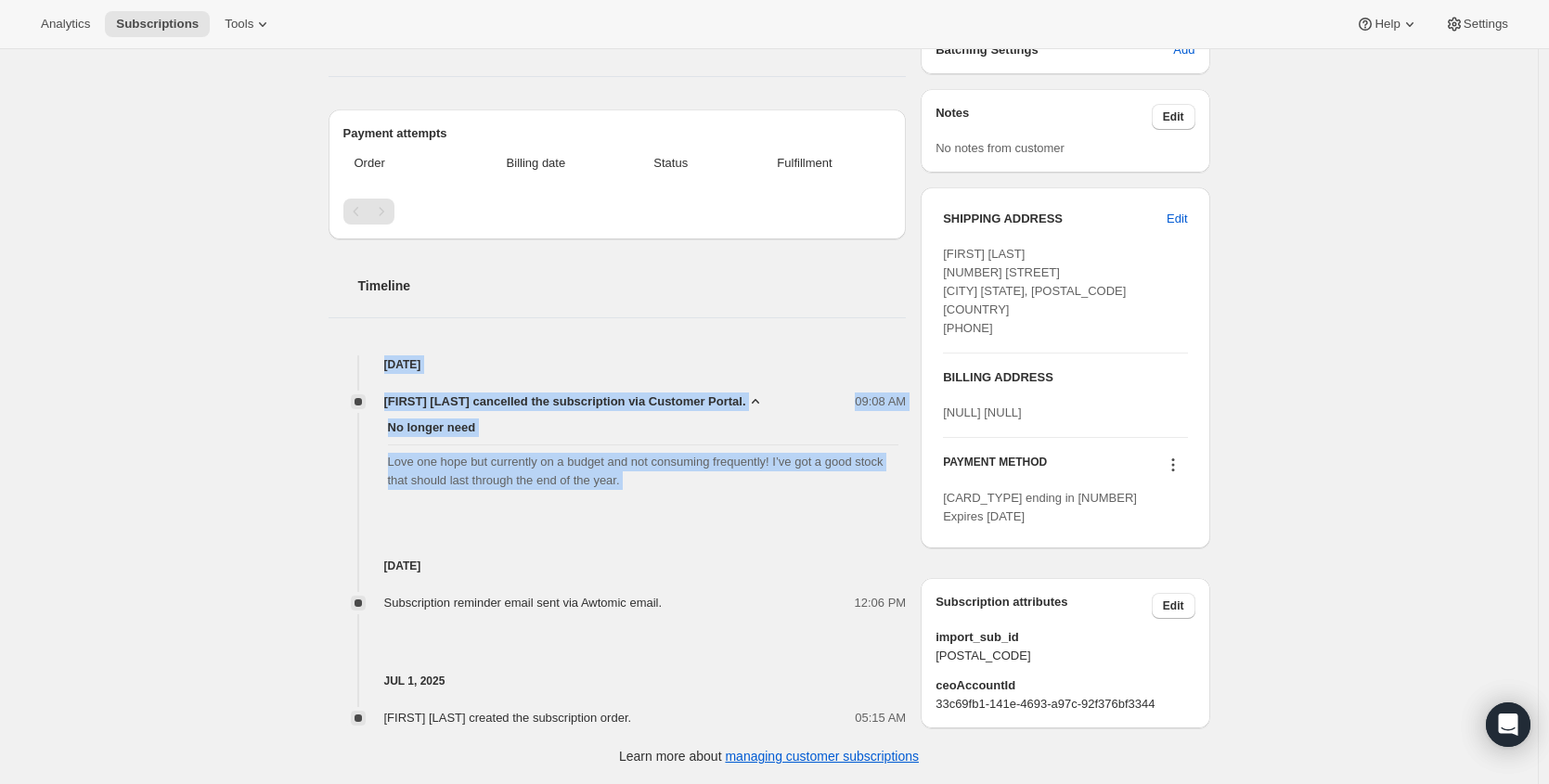 drag, startPoint x: 708, startPoint y: 492, endPoint x: 388, endPoint y: 368, distance: 343.18508 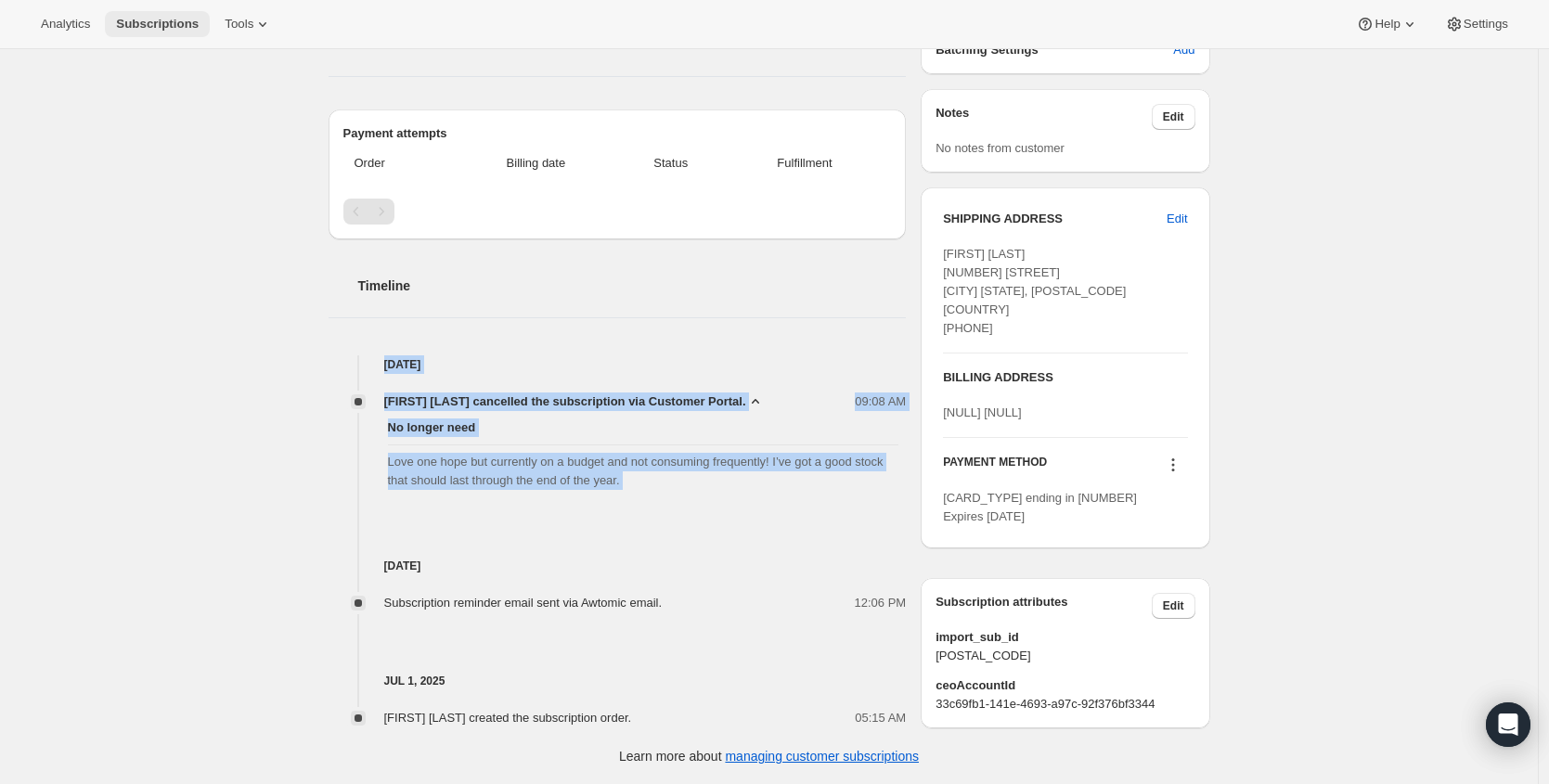 copy on "[DATE] [FIRST] [LAST] cancelled the subscription via Customer Portal.  09:08 AM No longer need Love one hope but currently on a budget and not consuming frequently! I’ve got a good stock that should last through the end of the year." 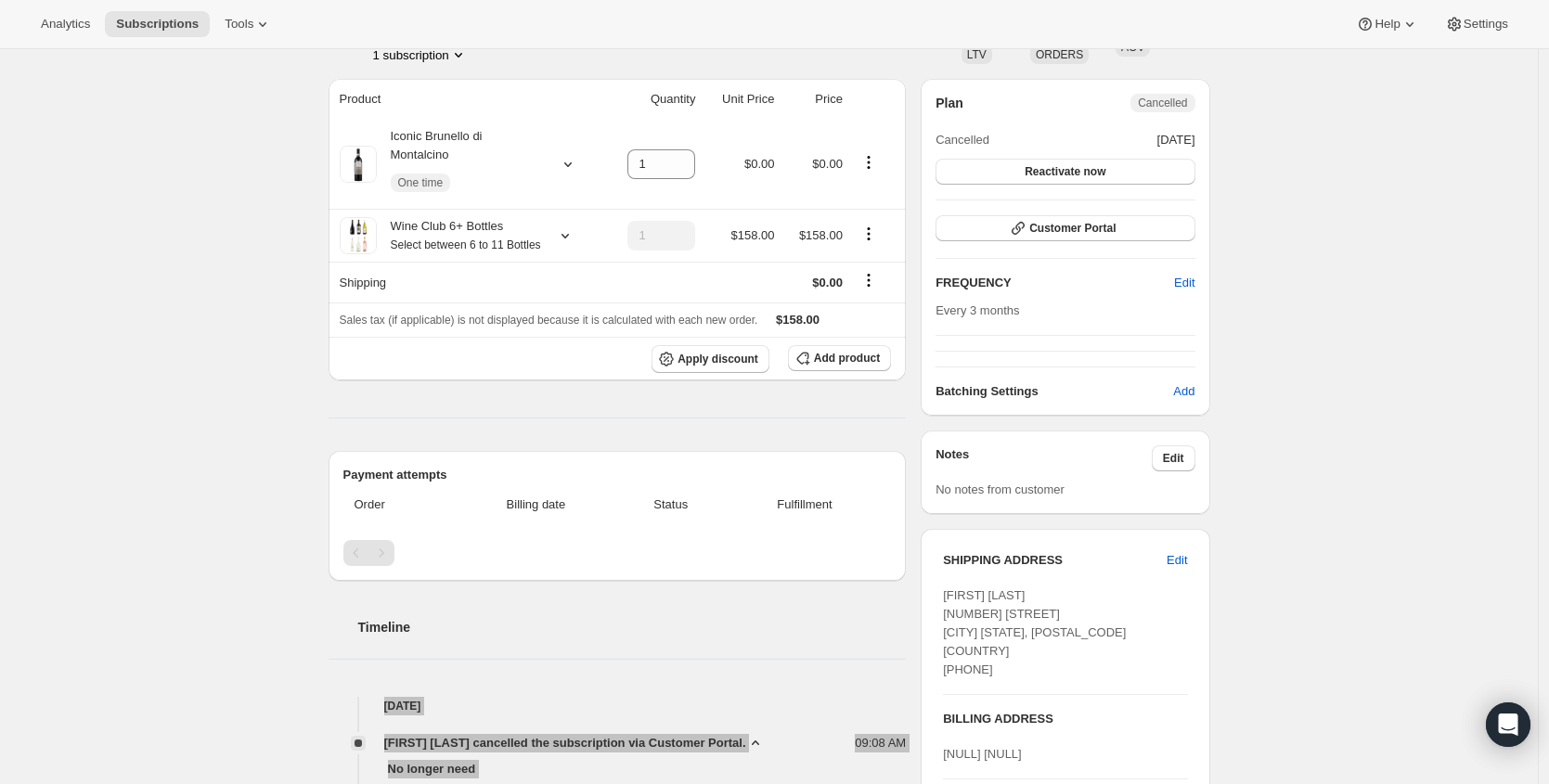 scroll, scrollTop: 0, scrollLeft: 0, axis: both 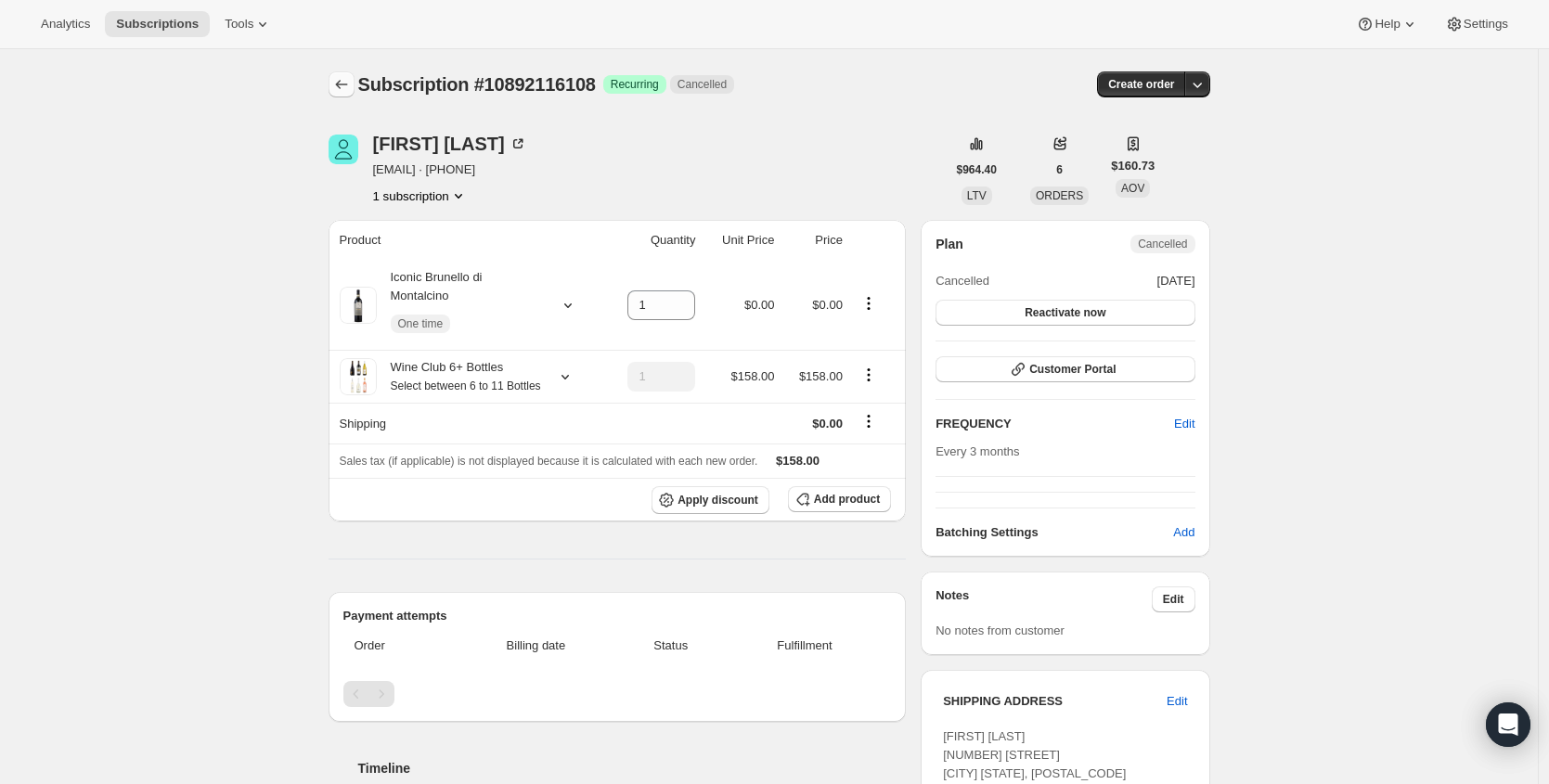 click at bounding box center [342, 84] 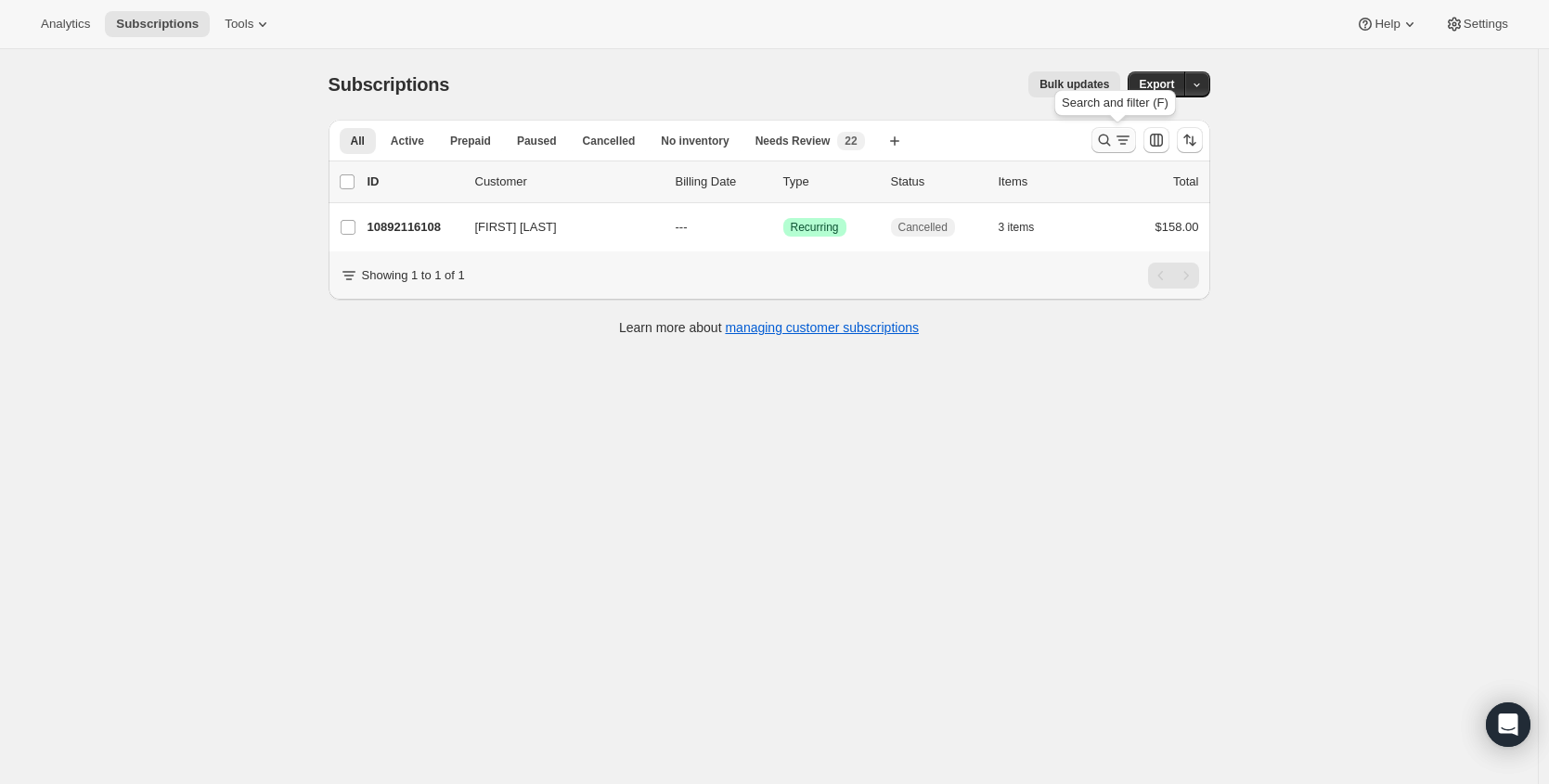click 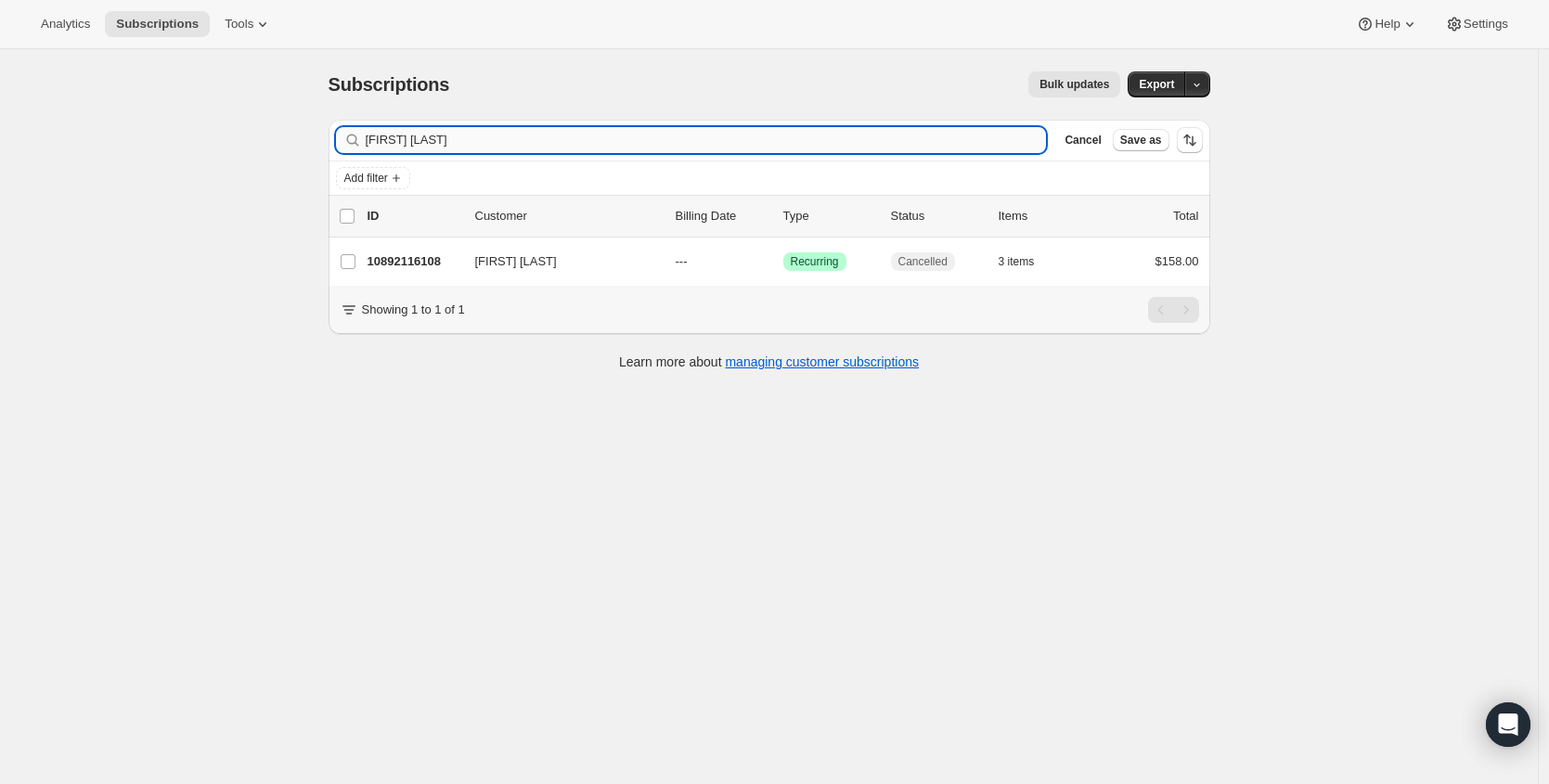 click on "[FIRST] [LAST]" at bounding box center [706, 140] 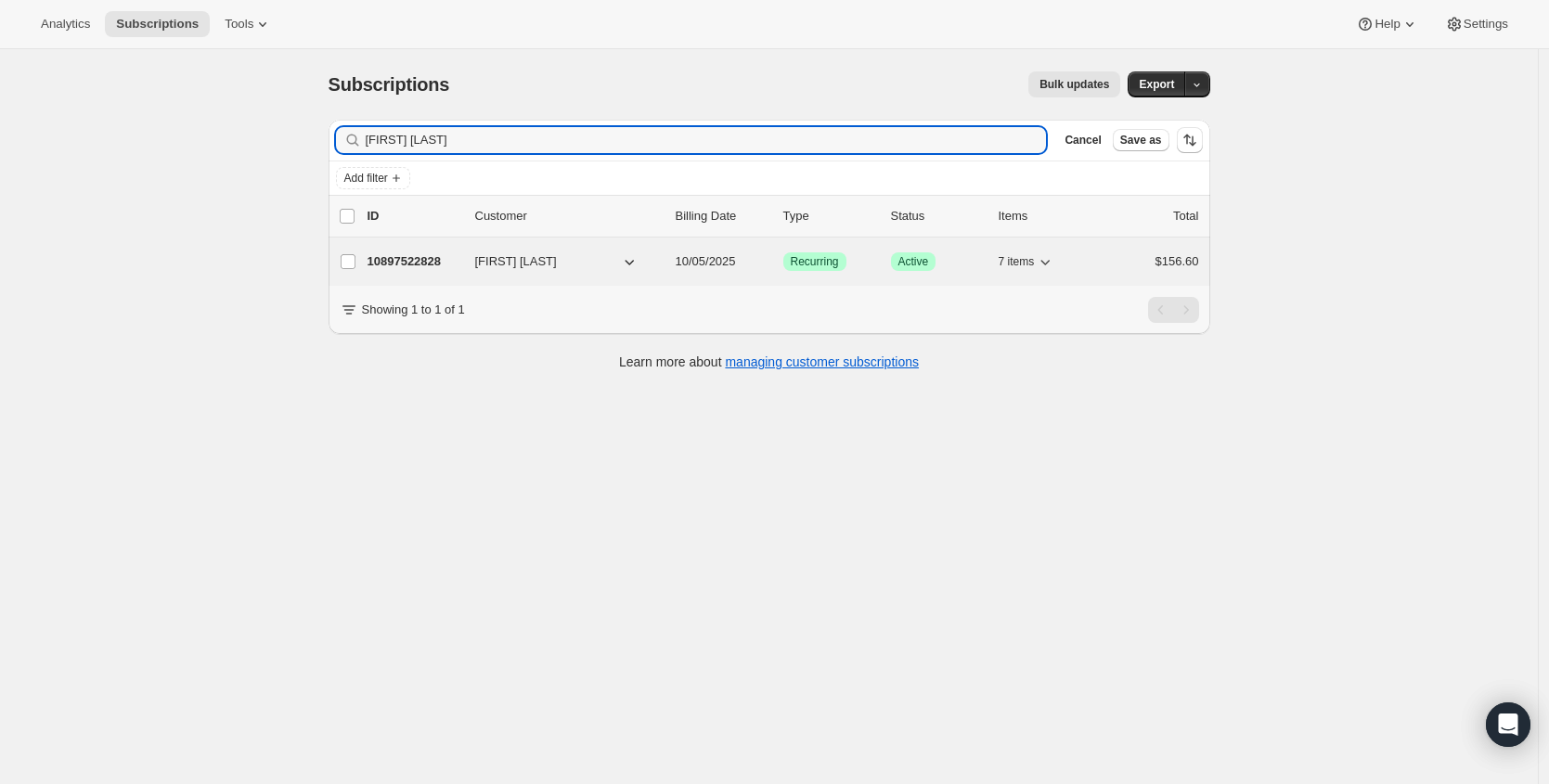 type on "[FIRST] [LAST]" 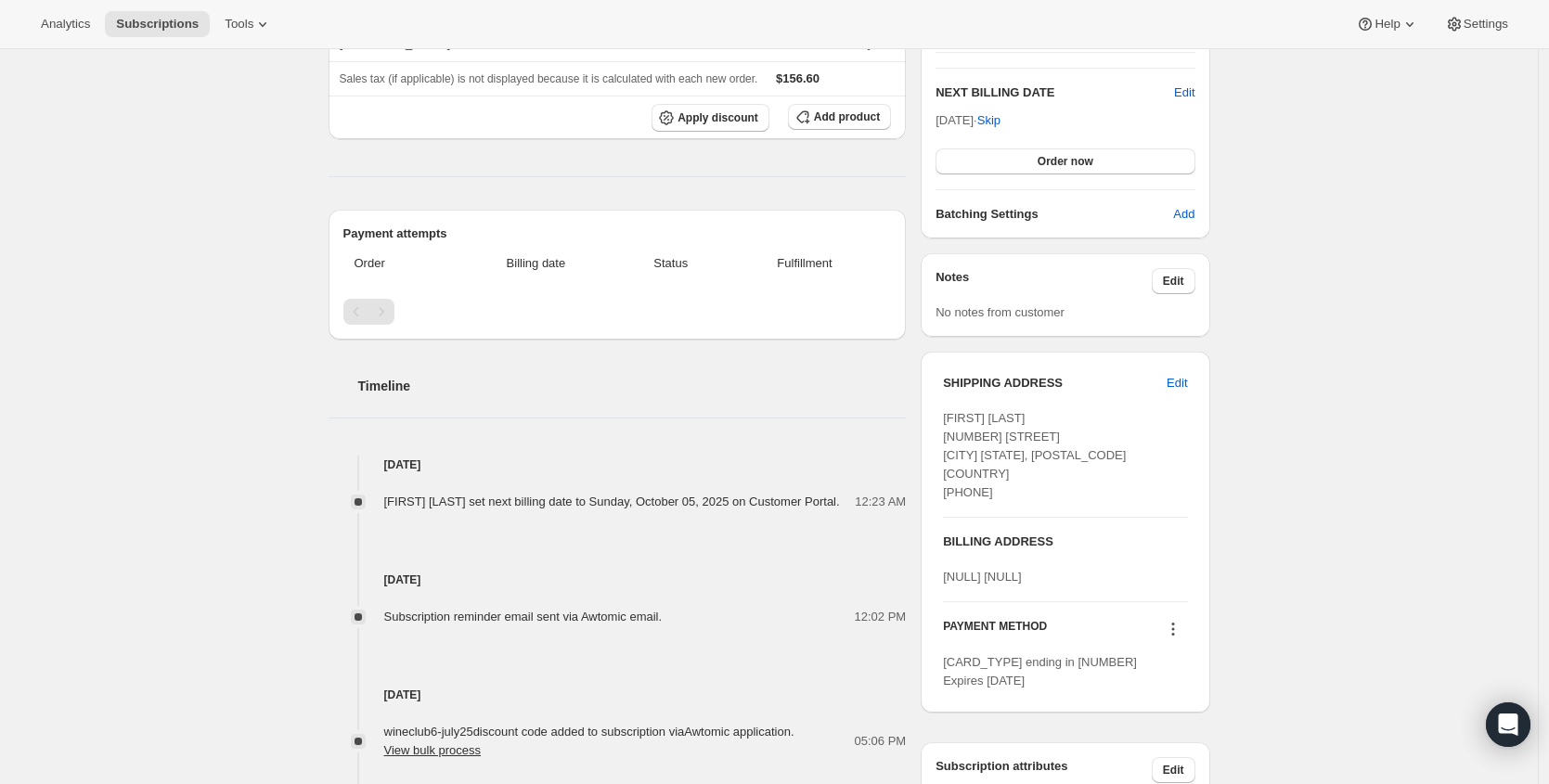 scroll, scrollTop: 410, scrollLeft: 0, axis: vertical 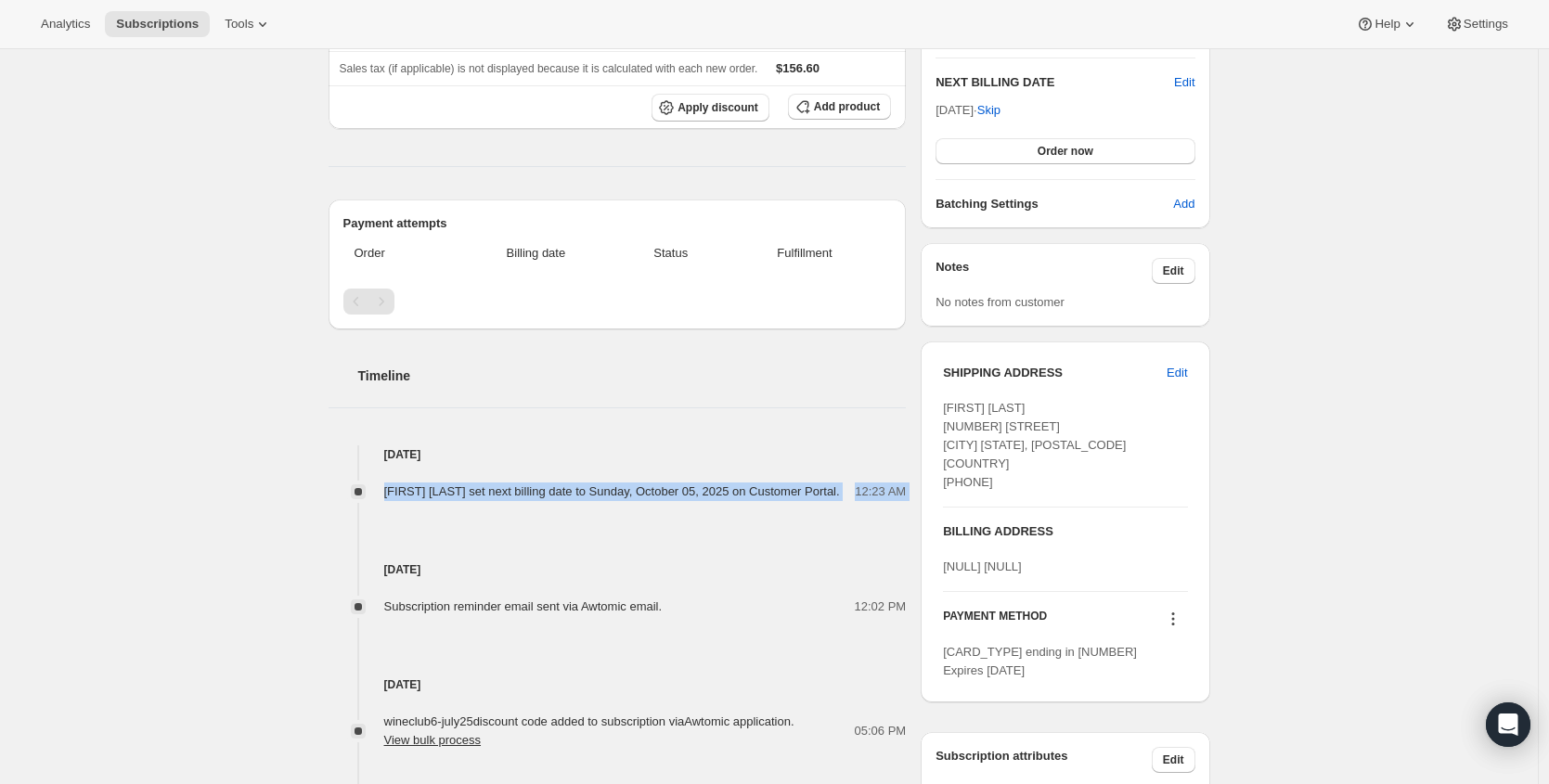 drag, startPoint x: 402, startPoint y: 535, endPoint x: 387, endPoint y: 530, distance: 15.811388 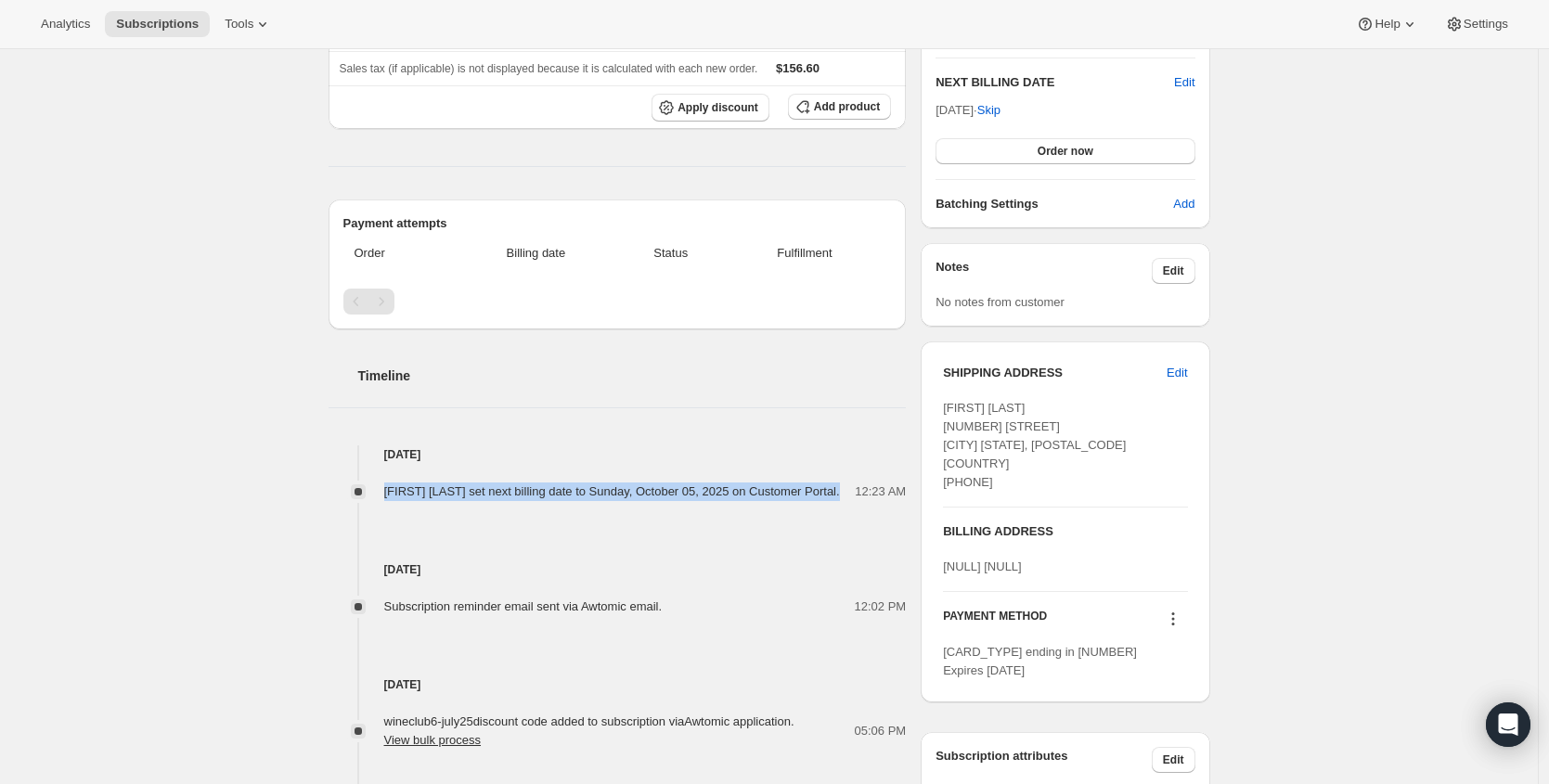 drag, startPoint x: 445, startPoint y: 542, endPoint x: 383, endPoint y: 526, distance: 64.03124 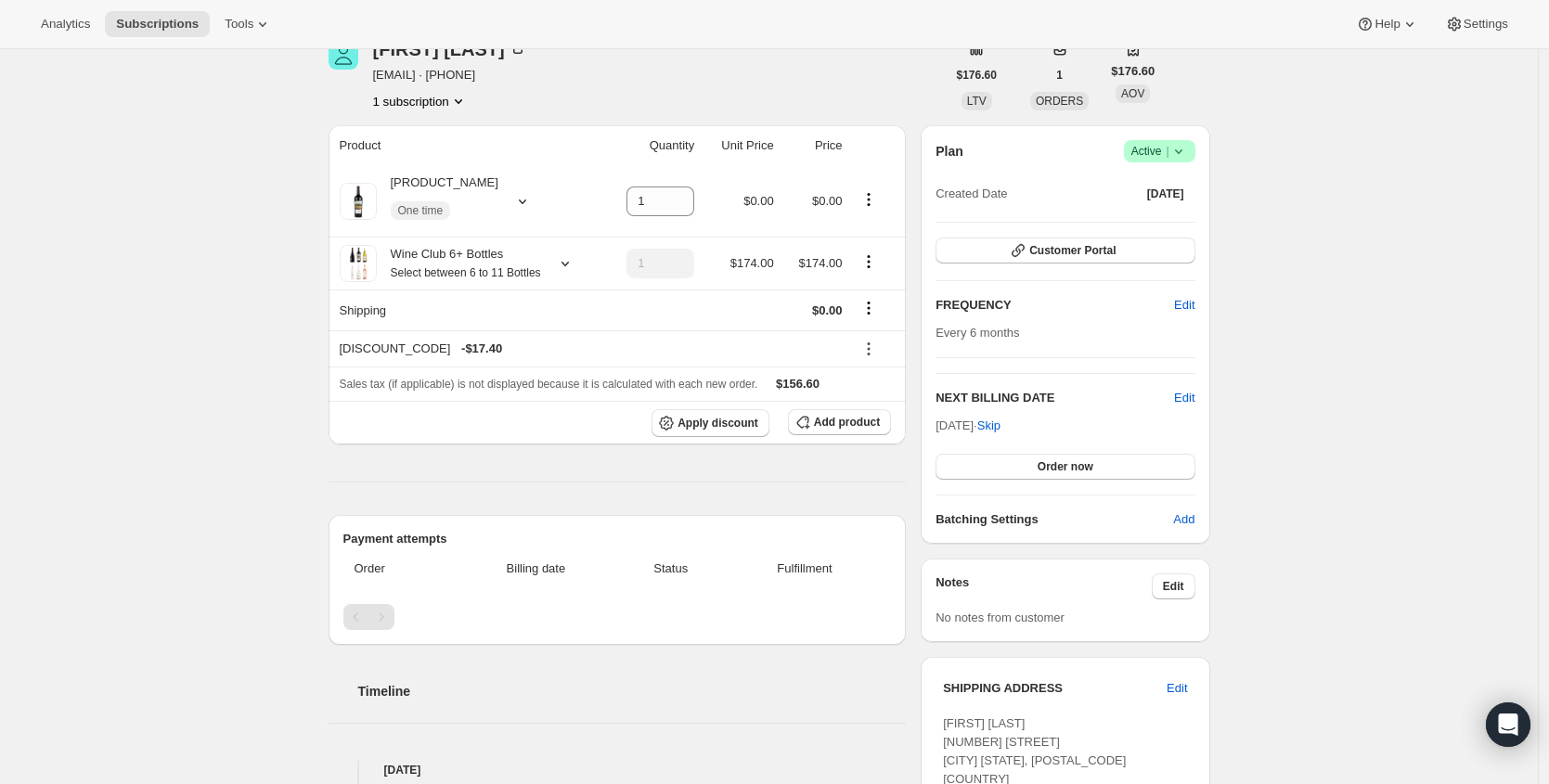 scroll, scrollTop: 0, scrollLeft: 0, axis: both 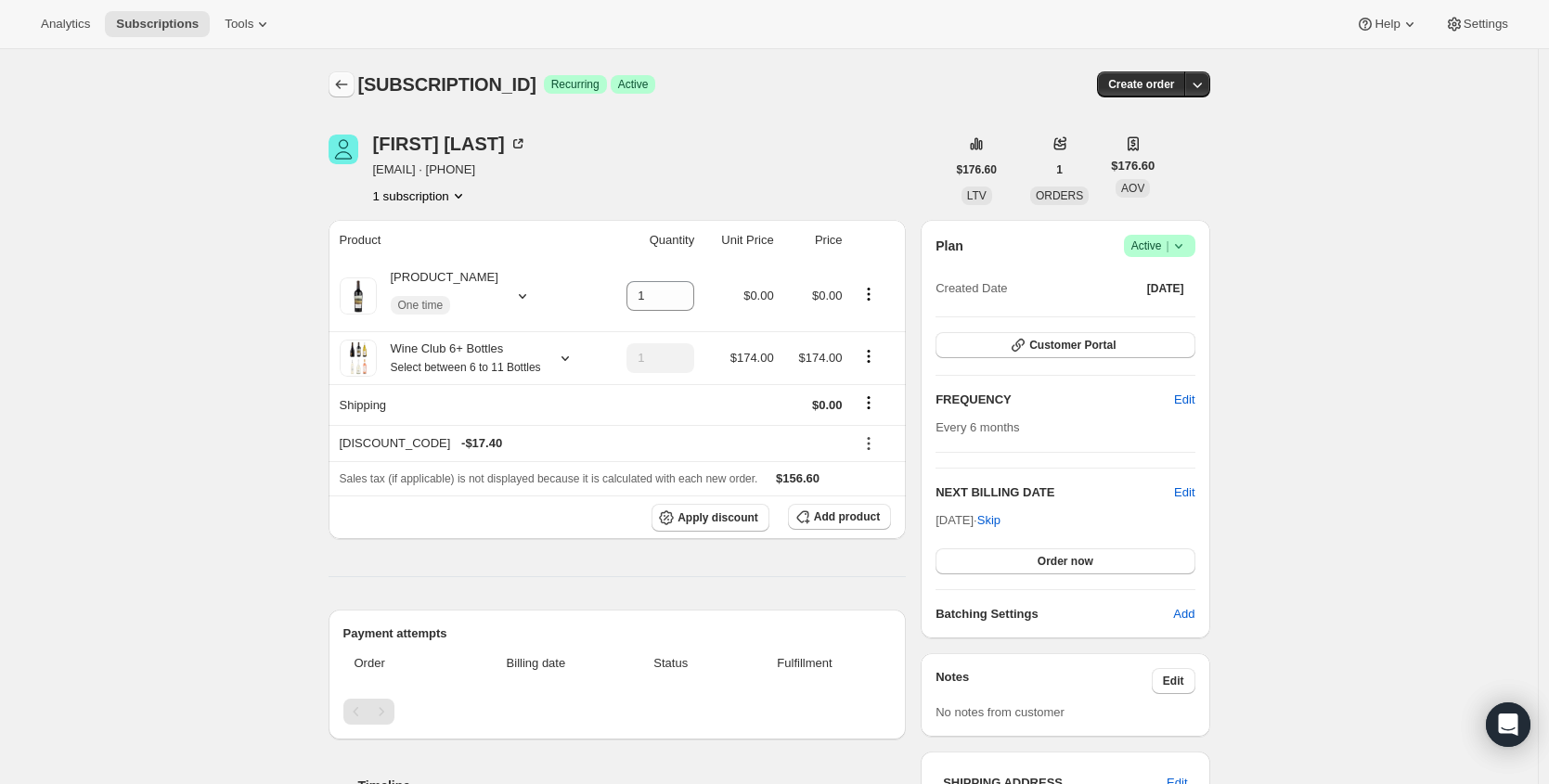 click 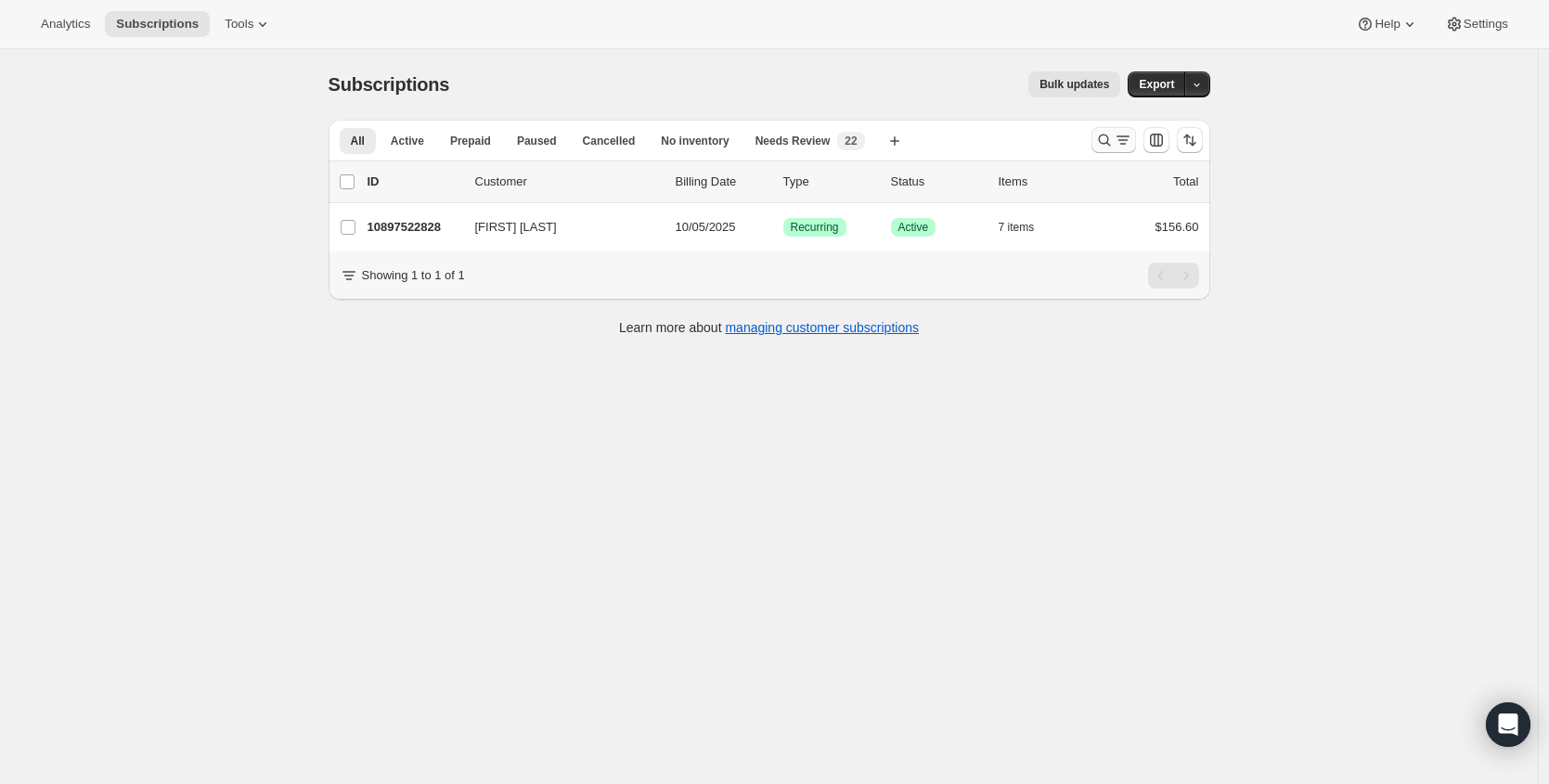 click 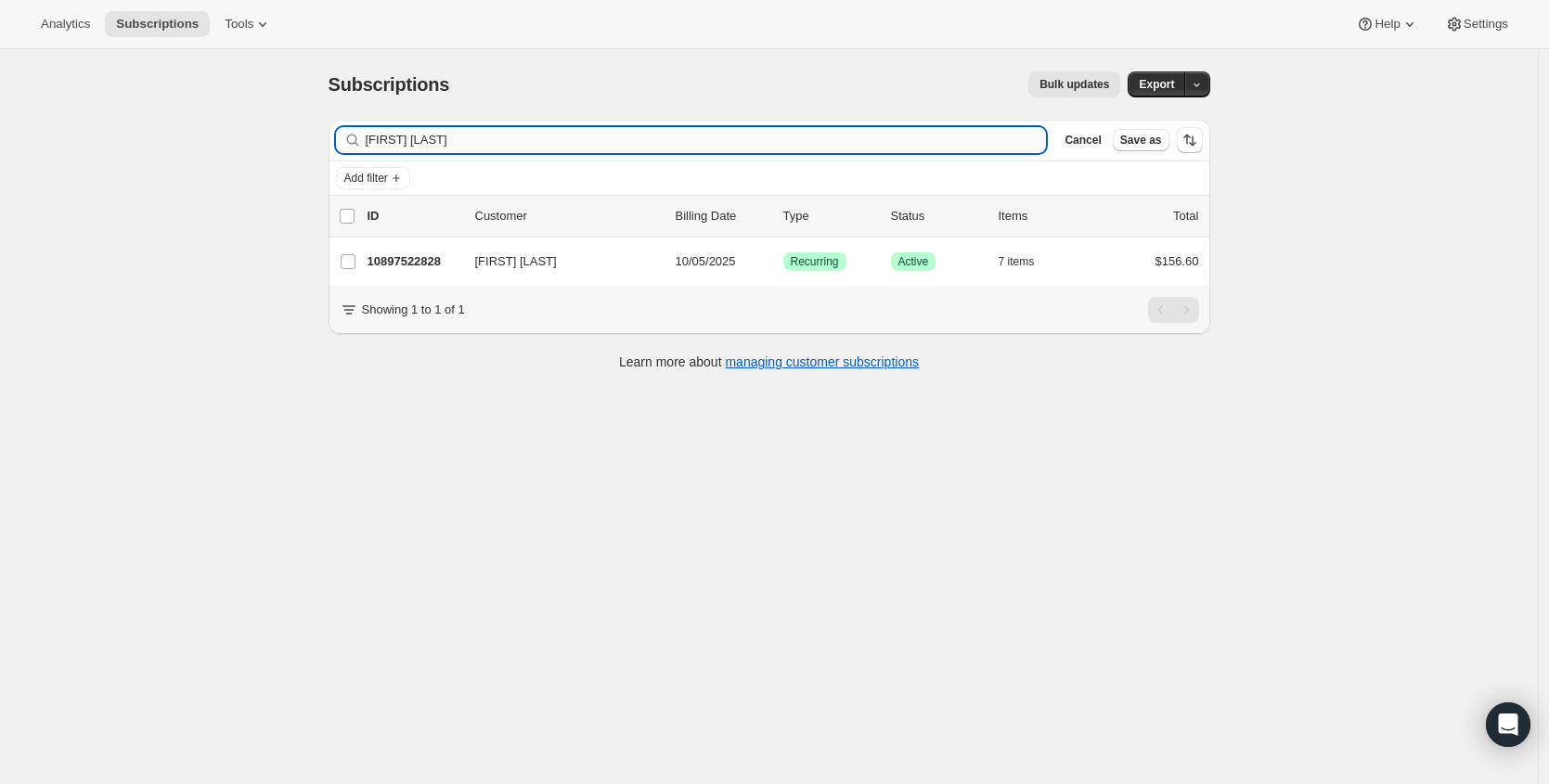 click on "[FIRST] [LAST]" at bounding box center (706, 140) 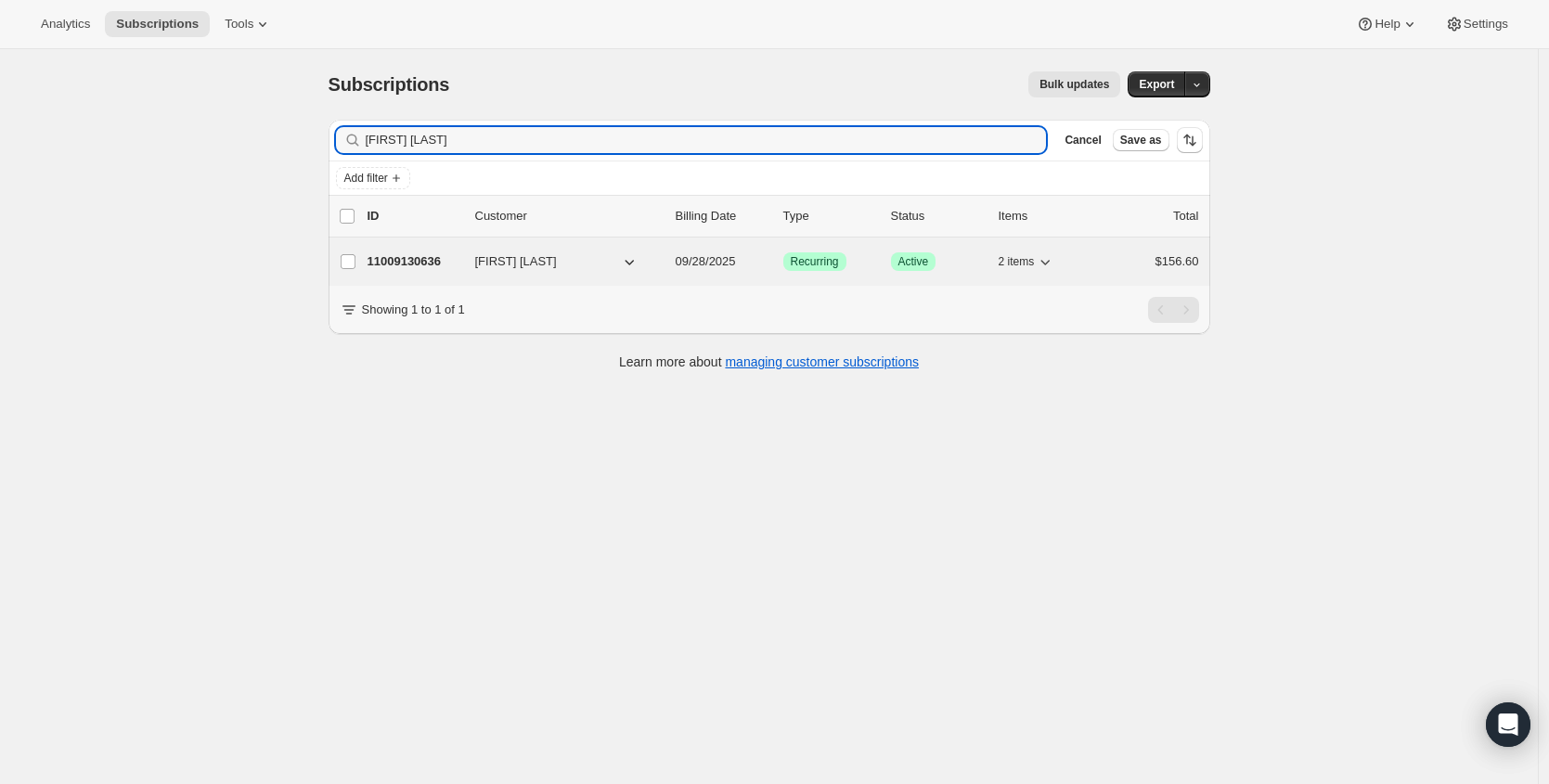 type on "[FIRST] [LAST]" 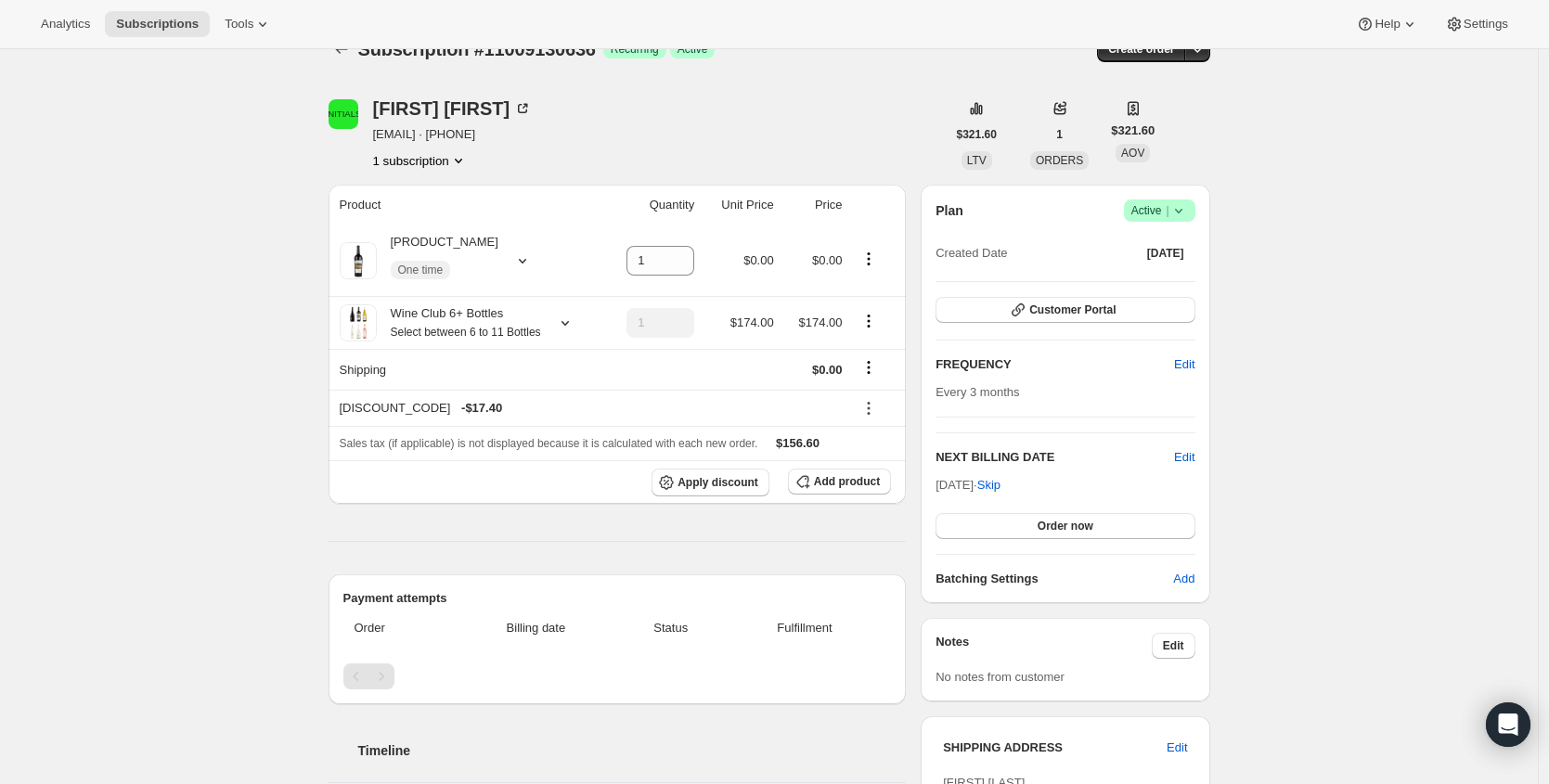 scroll, scrollTop: 36, scrollLeft: 0, axis: vertical 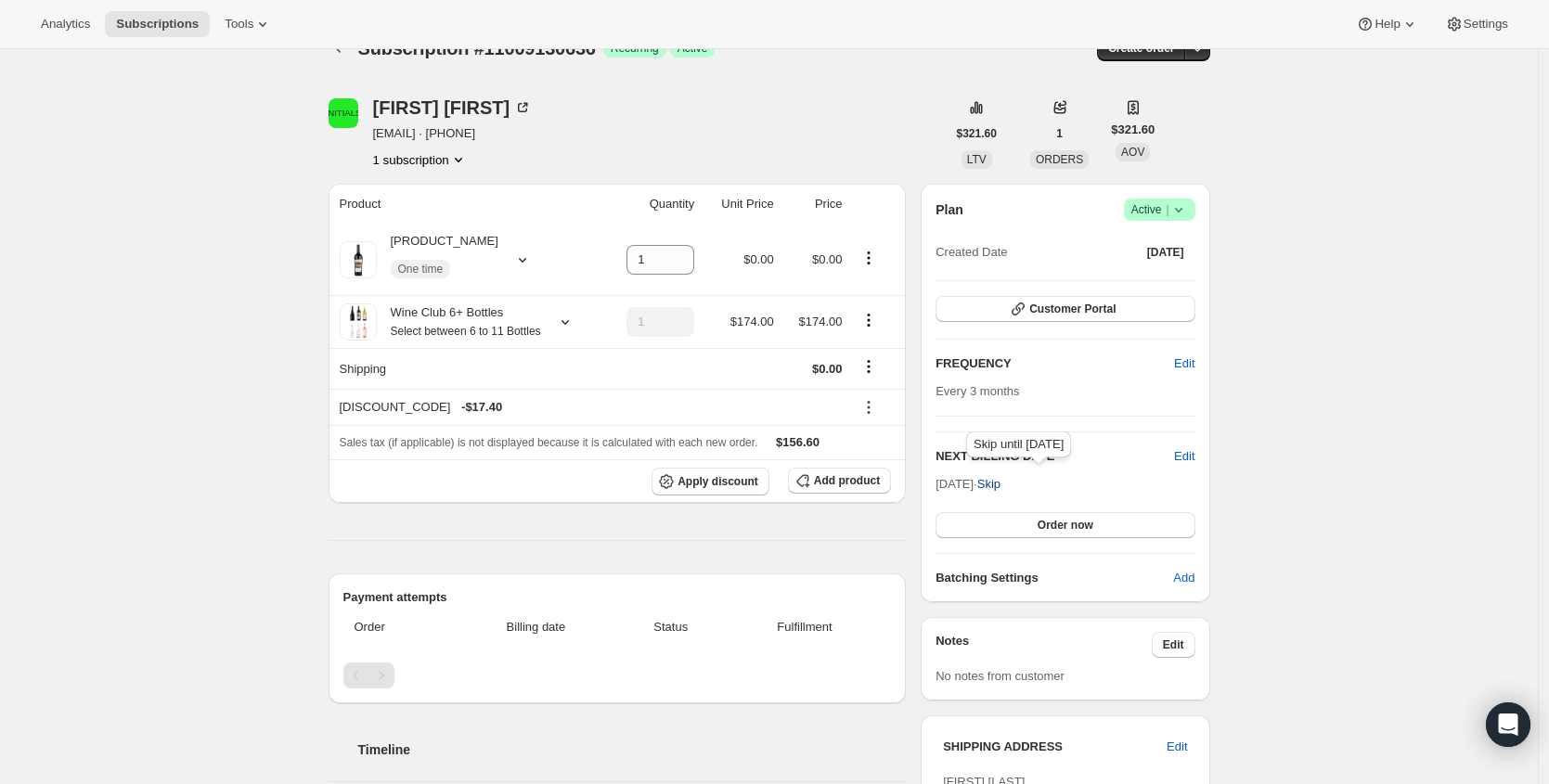 drag, startPoint x: 937, startPoint y: 459, endPoint x: 1016, endPoint y: 484, distance: 82.8613 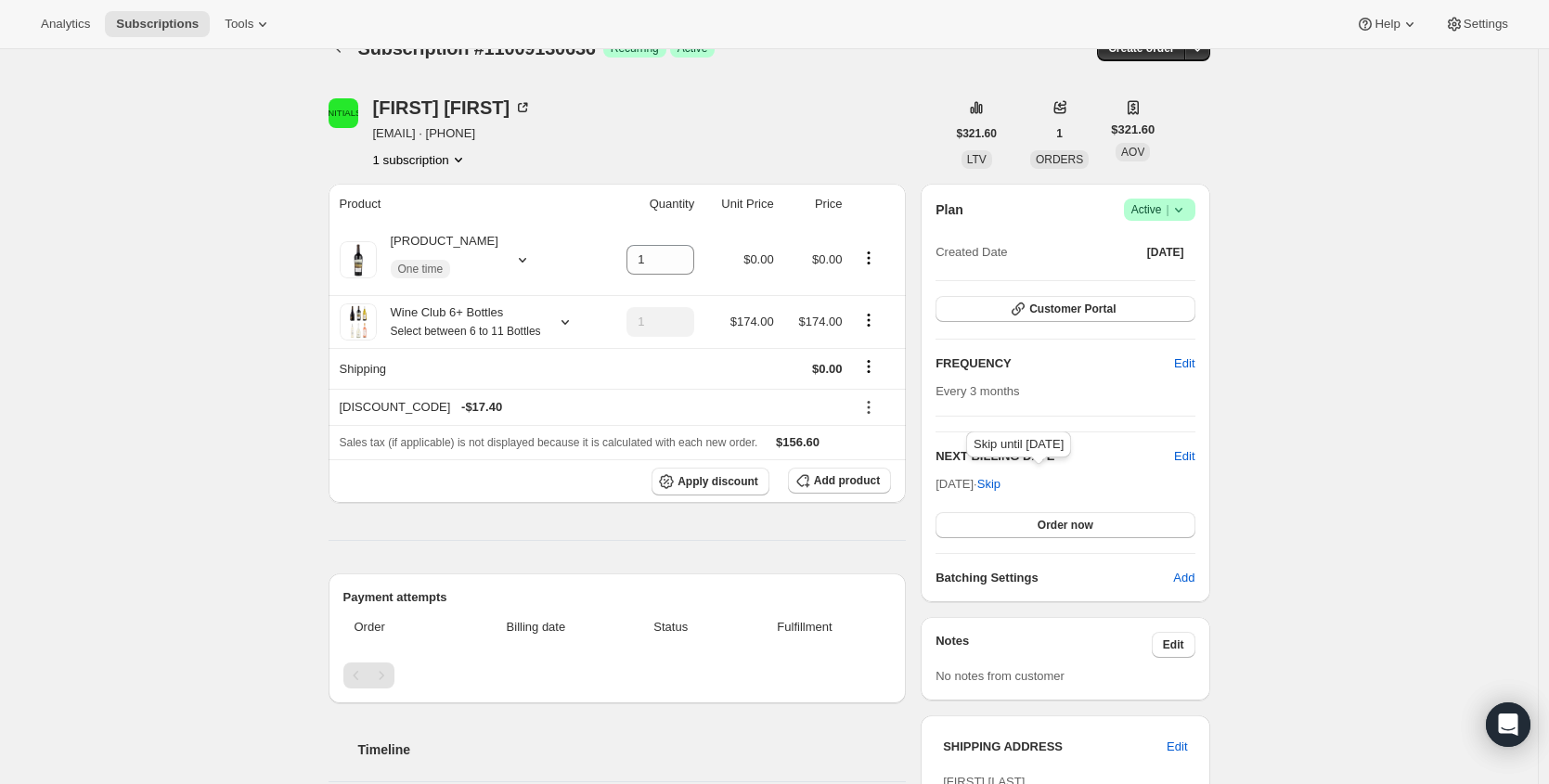 copy 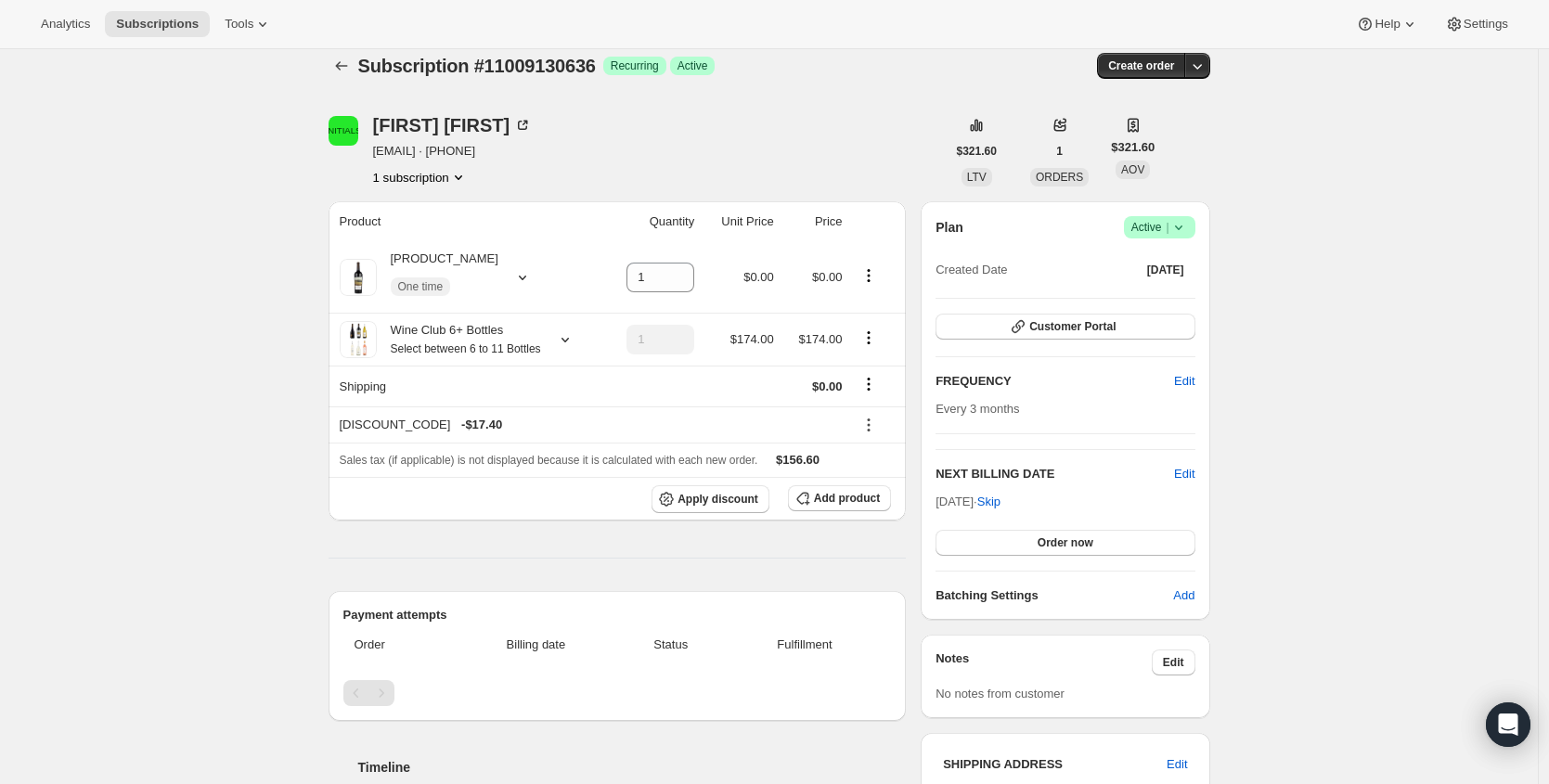 scroll, scrollTop: 0, scrollLeft: 0, axis: both 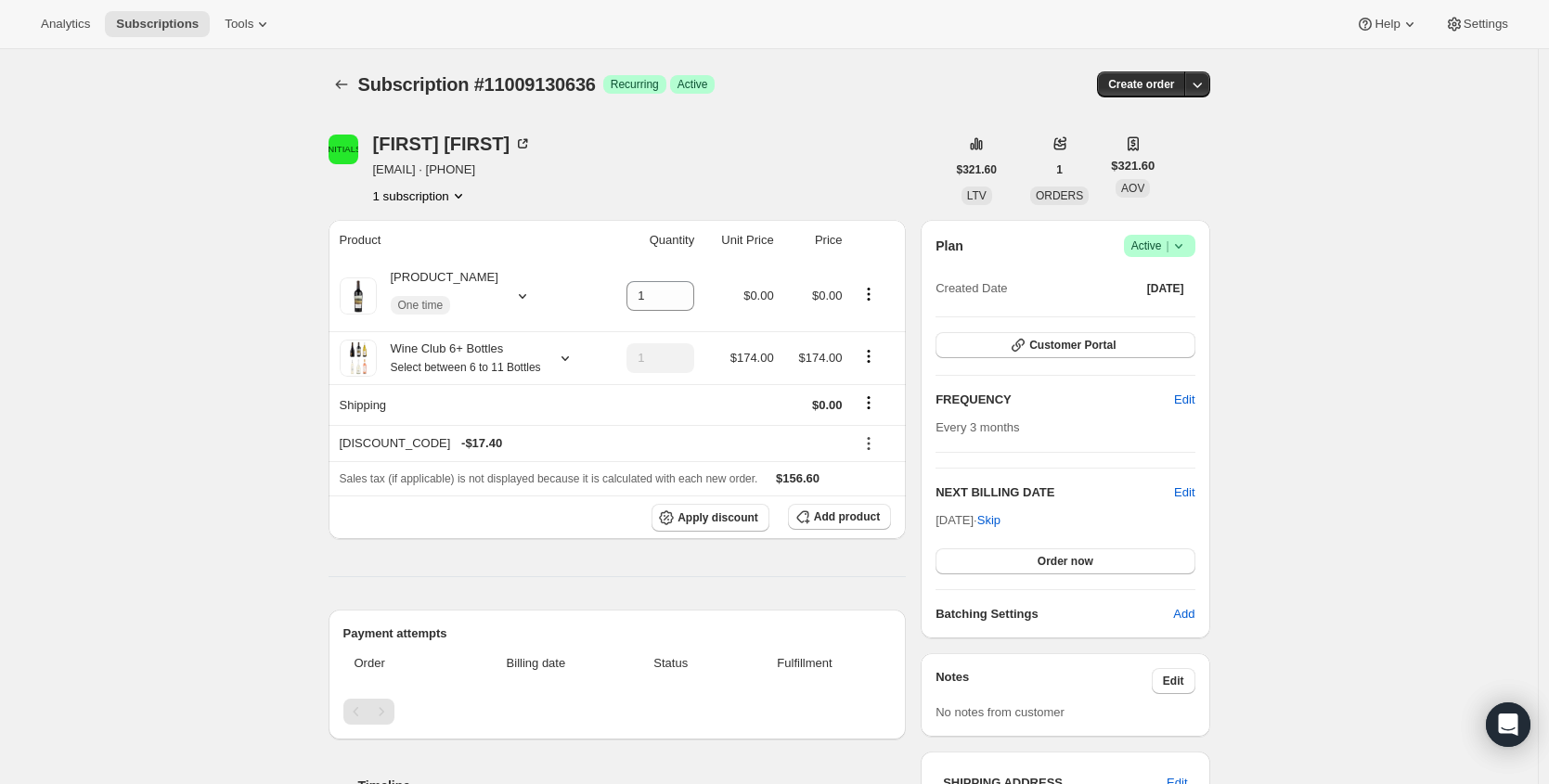 drag, startPoint x: 418, startPoint y: 167, endPoint x: 534, endPoint y: 167, distance: 116 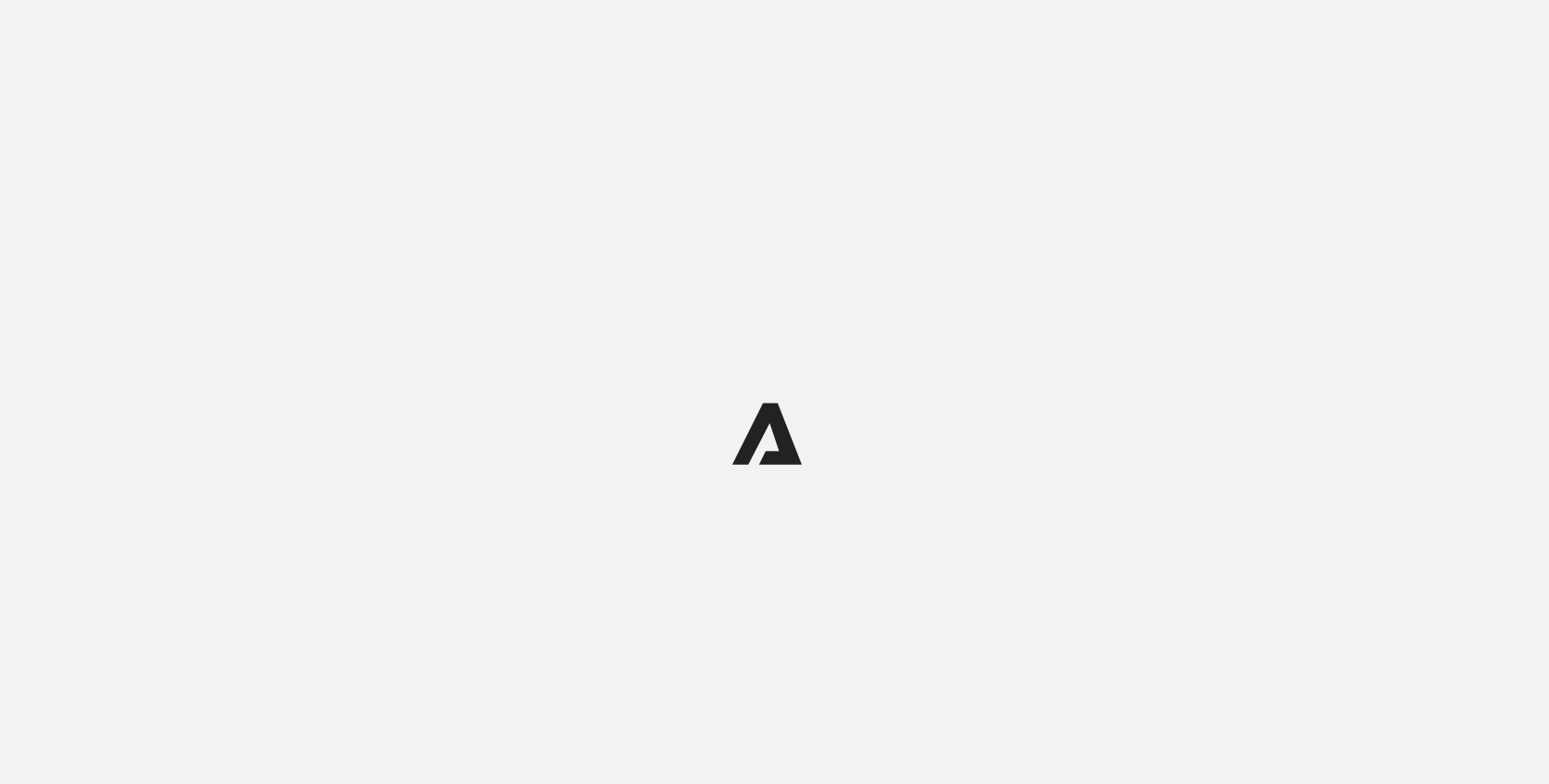 scroll, scrollTop: 0, scrollLeft: 0, axis: both 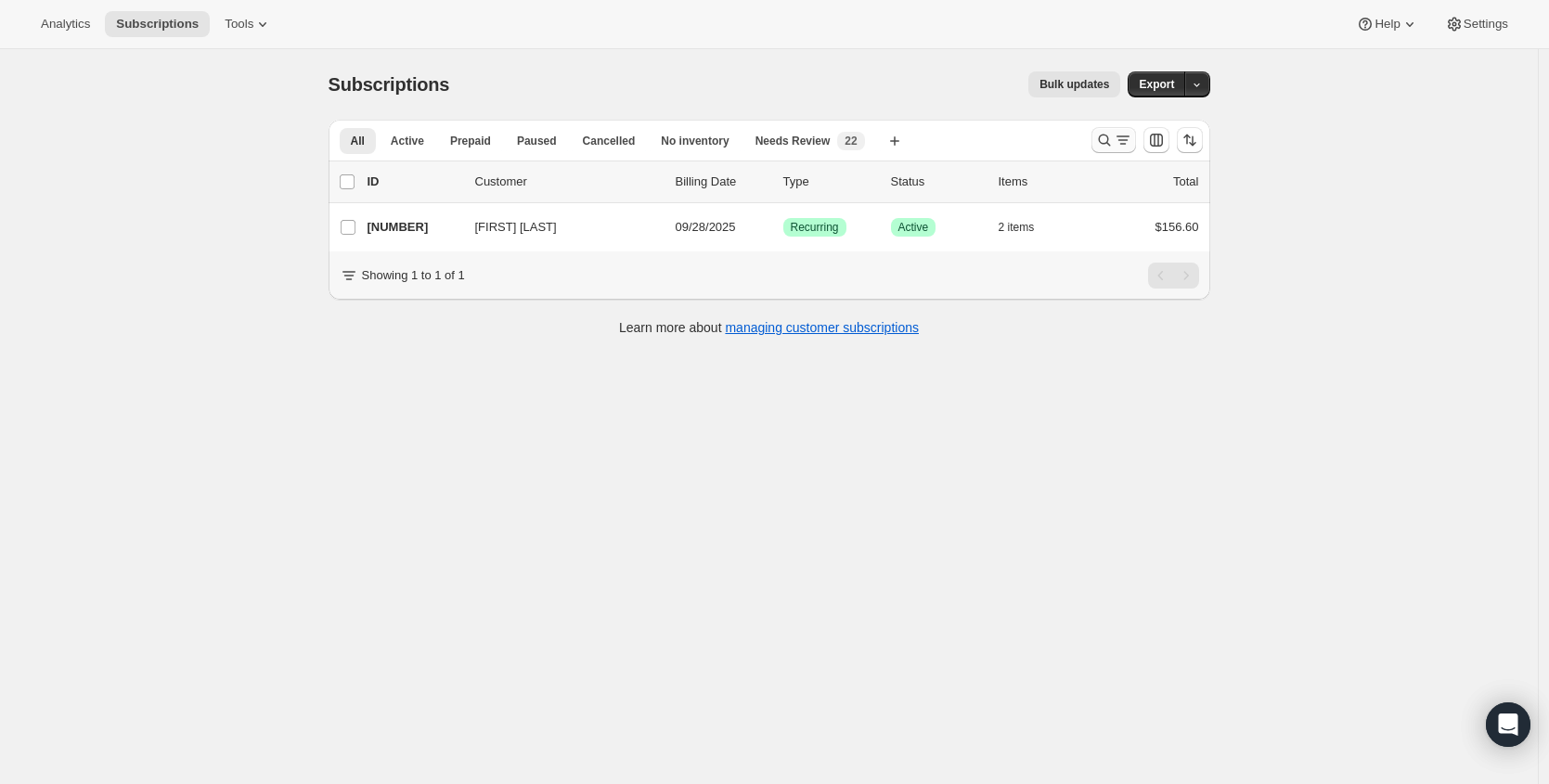 click 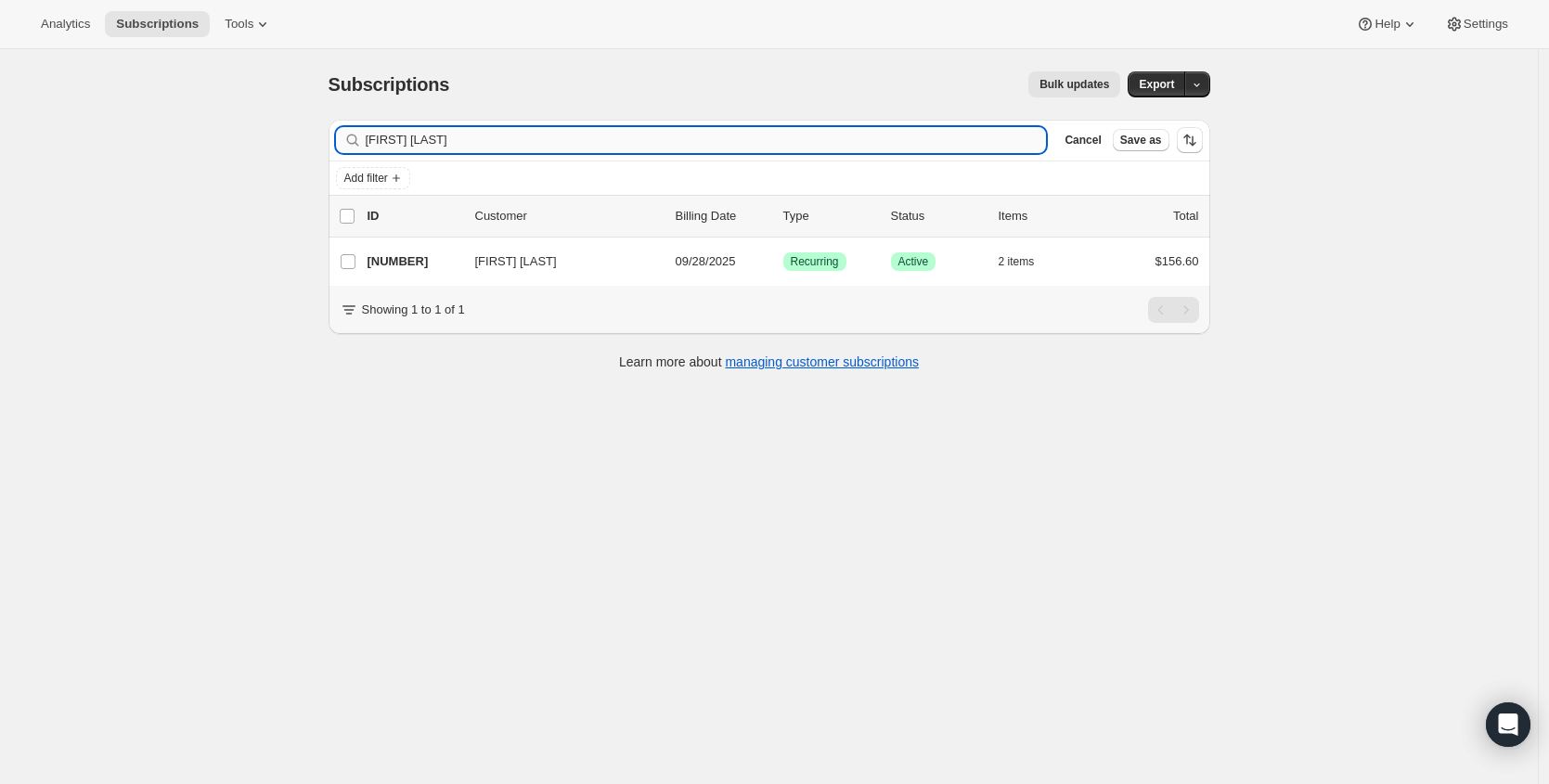 click on "[FIRST] [LAST]" at bounding box center (706, 140) 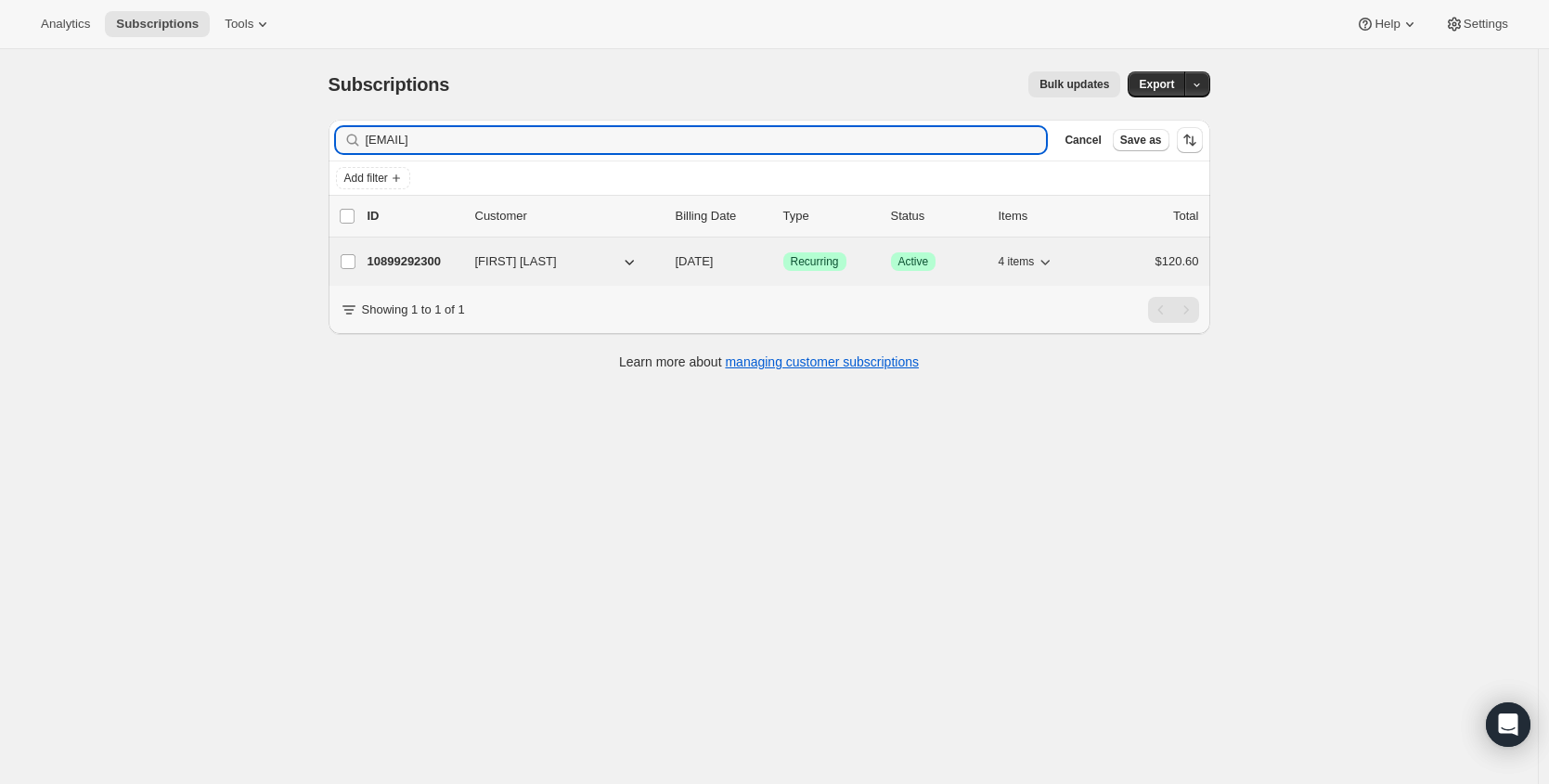 type on "[EMAIL]" 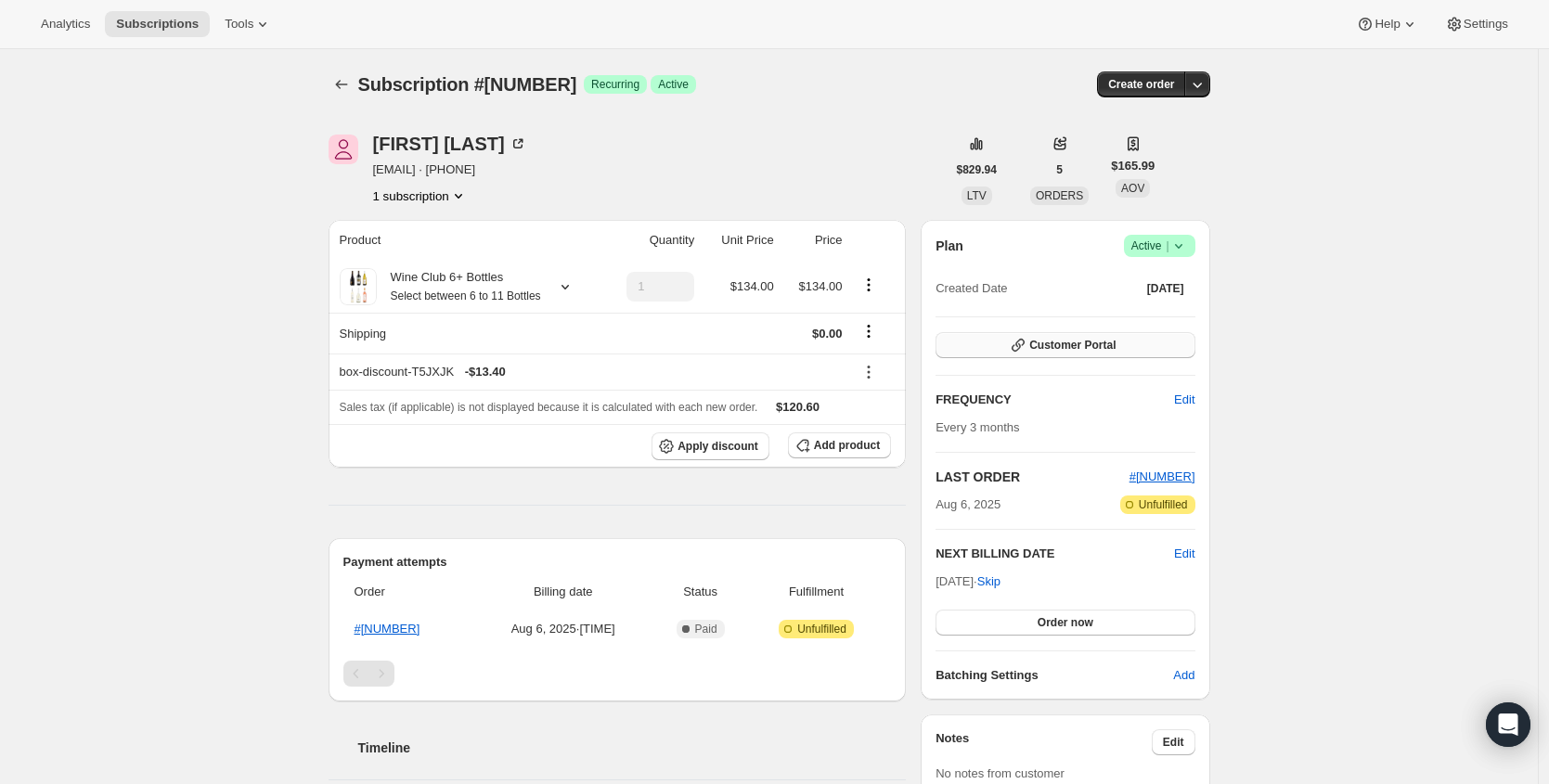 click on "Customer Portal" at bounding box center (1065, 345) 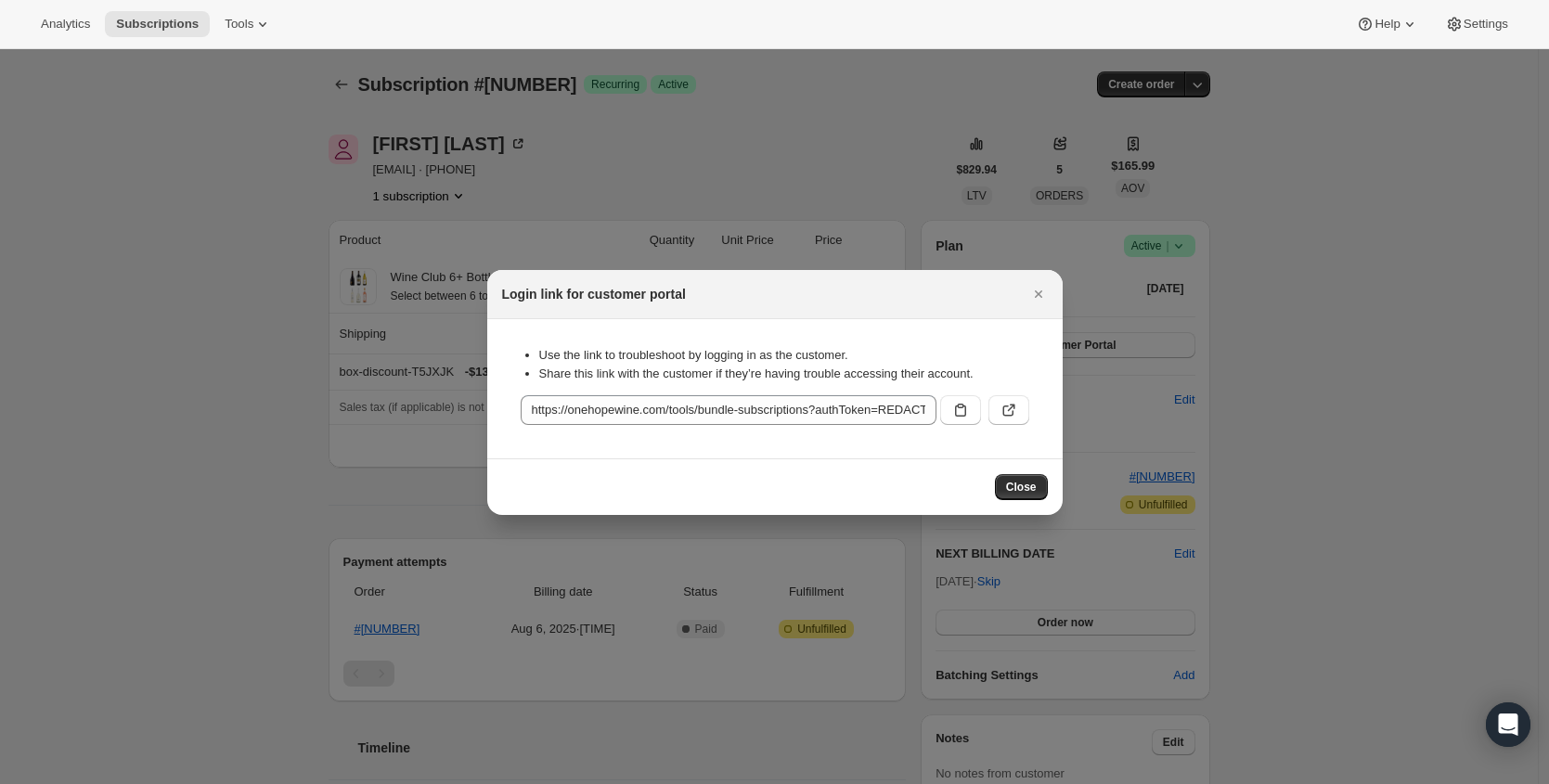 click at bounding box center (981, 406) 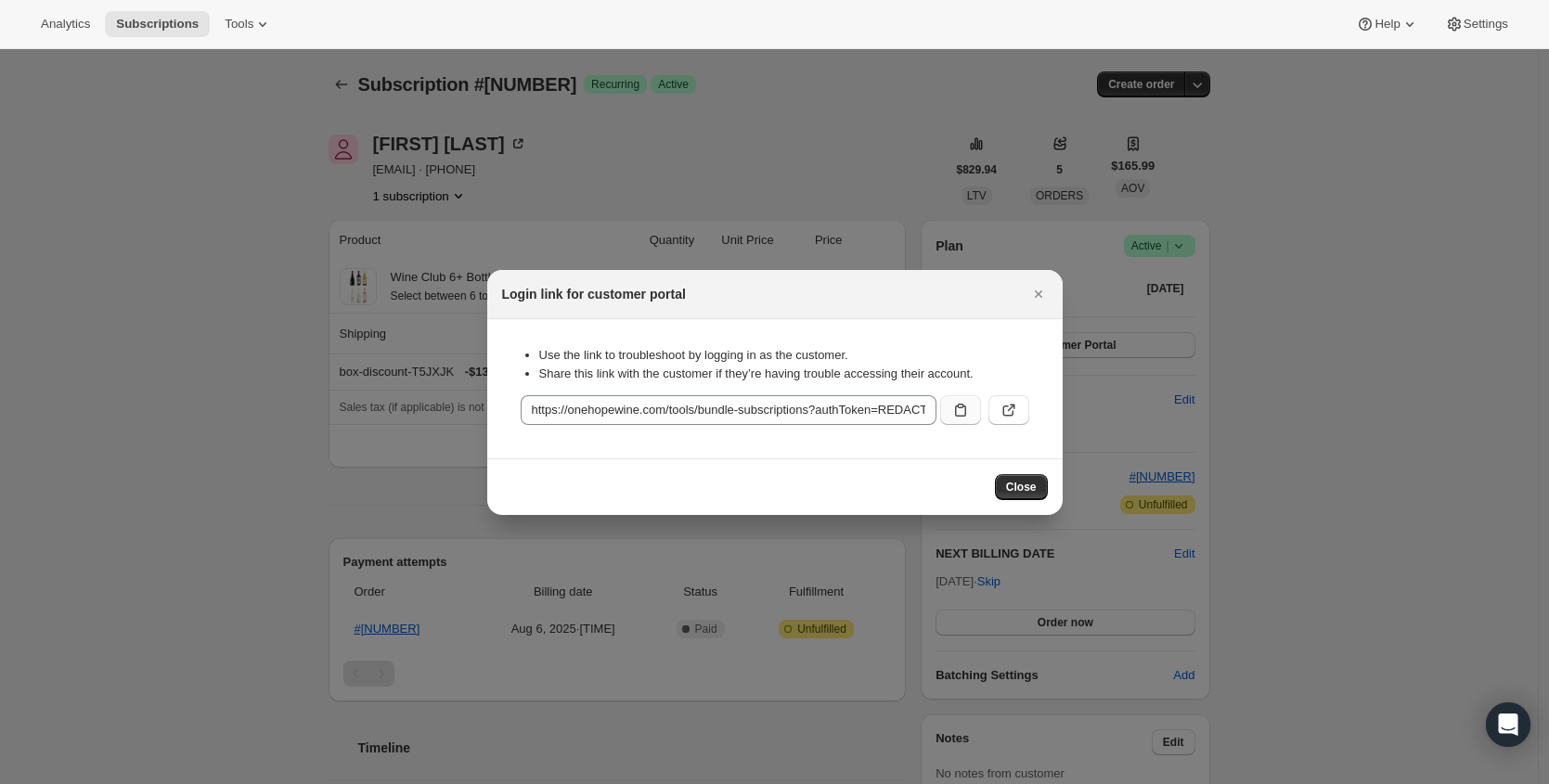 click at bounding box center (961, 410) 